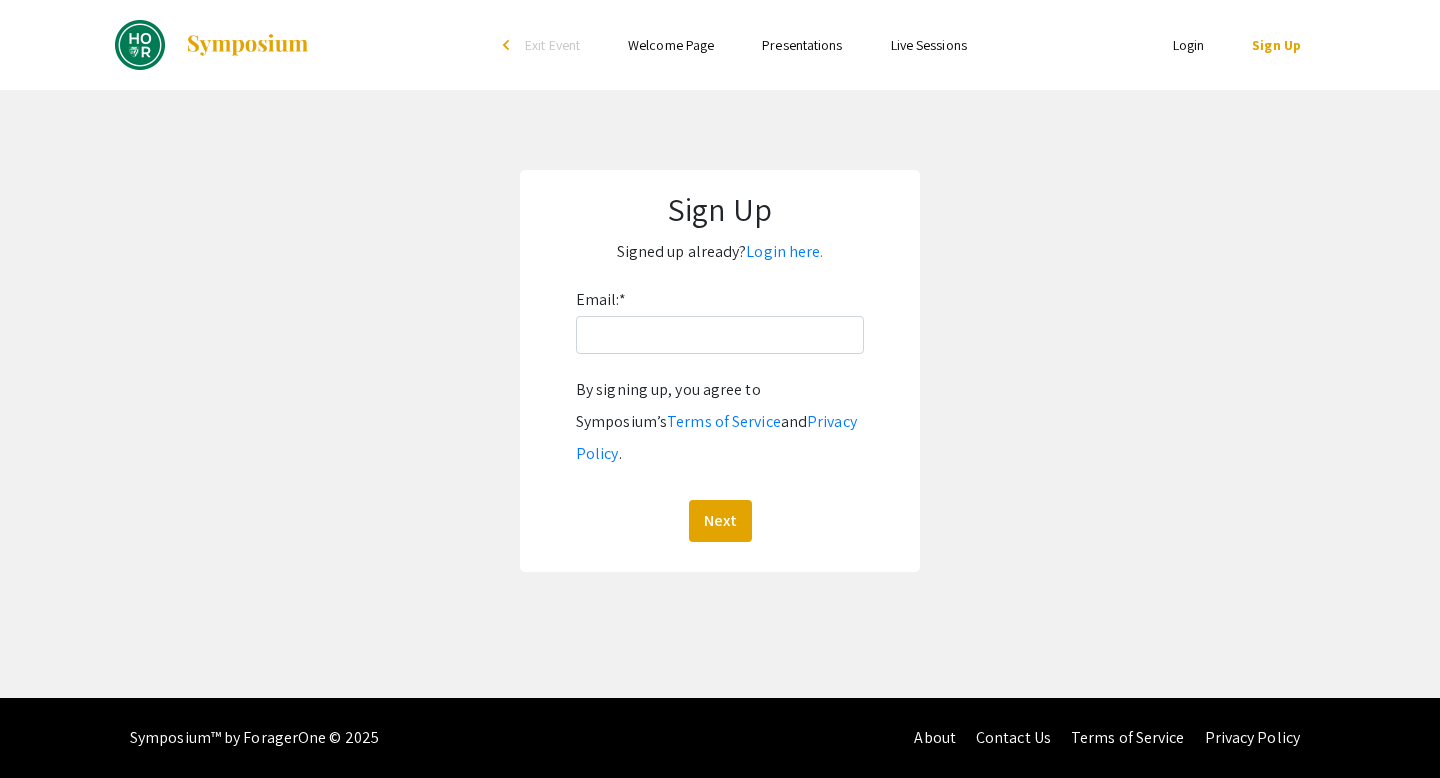 scroll, scrollTop: 0, scrollLeft: 0, axis: both 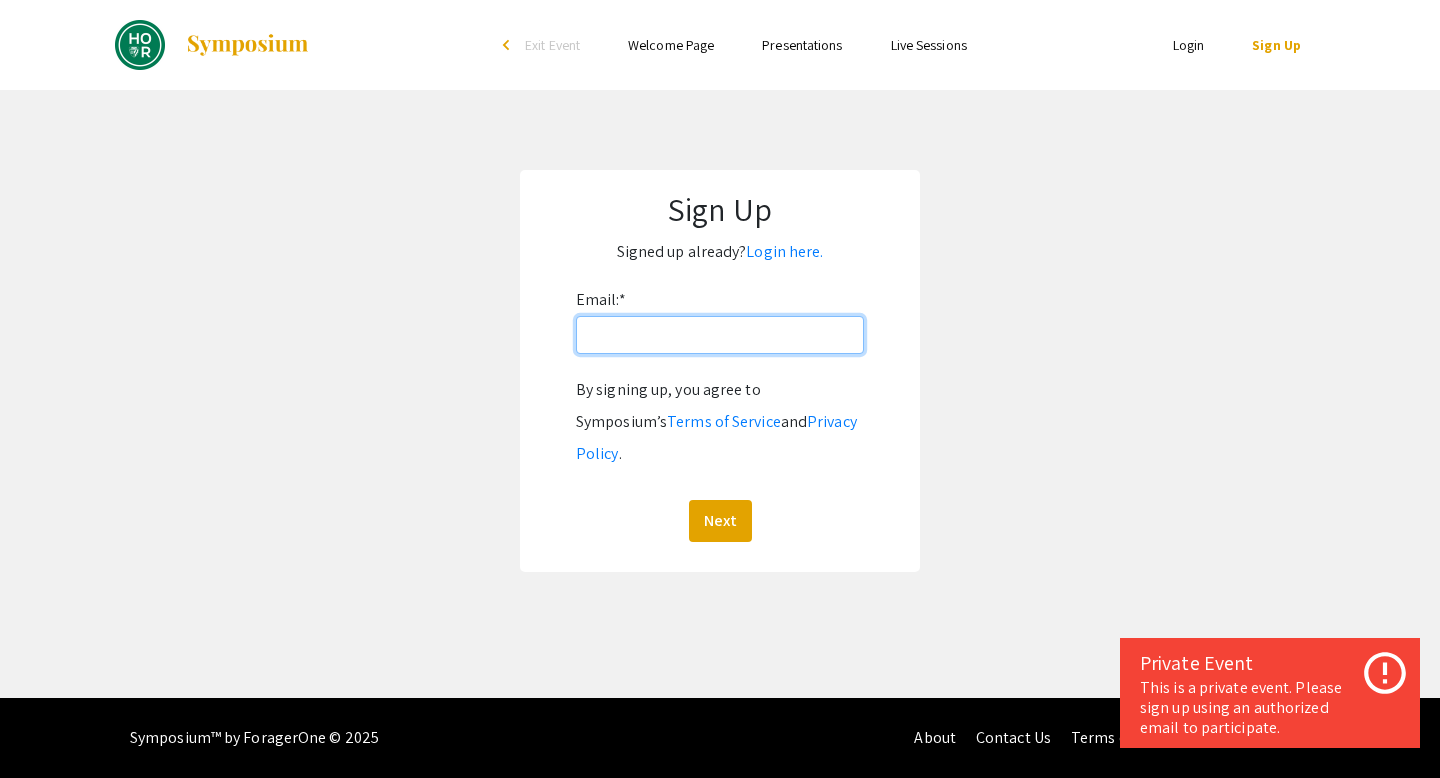 click on "Email:  *" at bounding box center (720, 335) 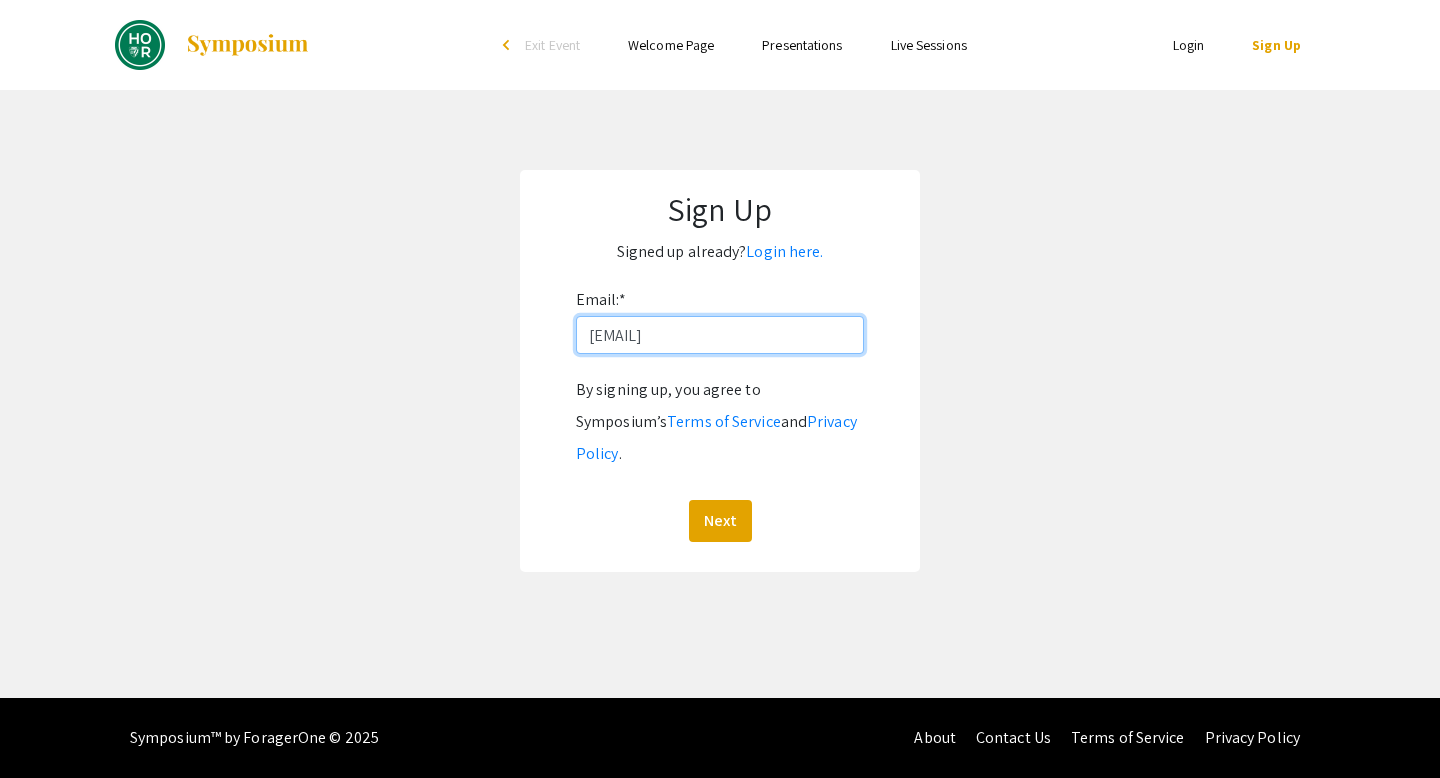 type on "[EMAIL]" 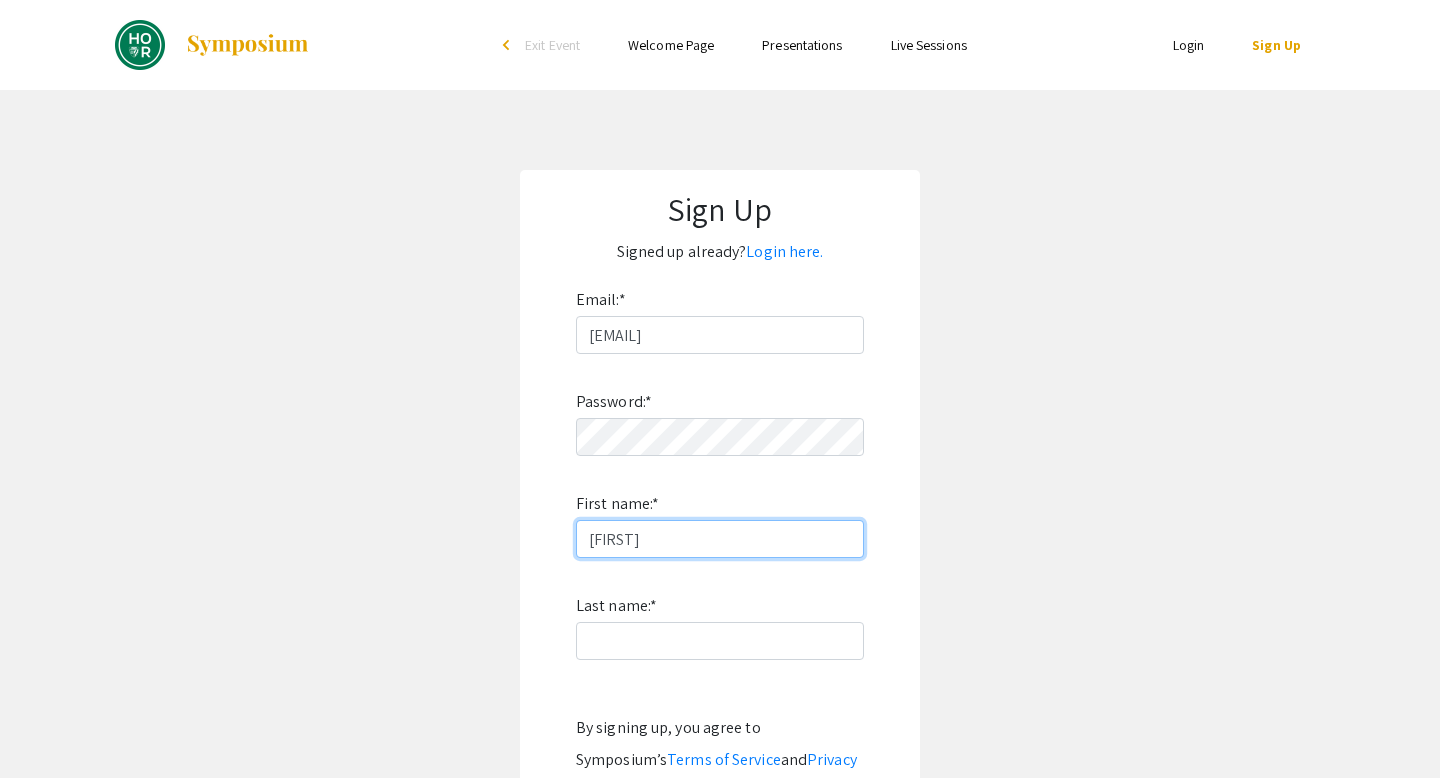 type on "[PERSON]" 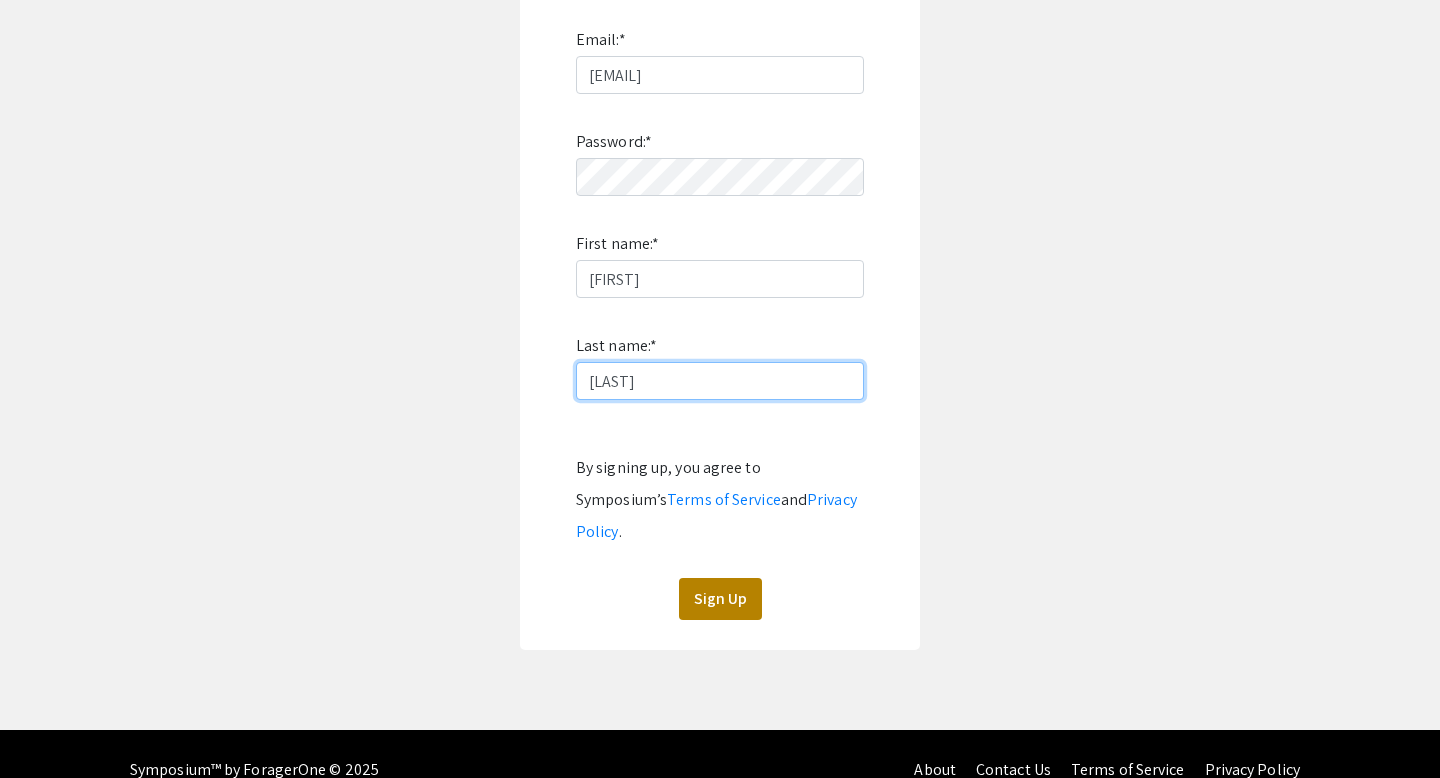 type on "[LAST]" 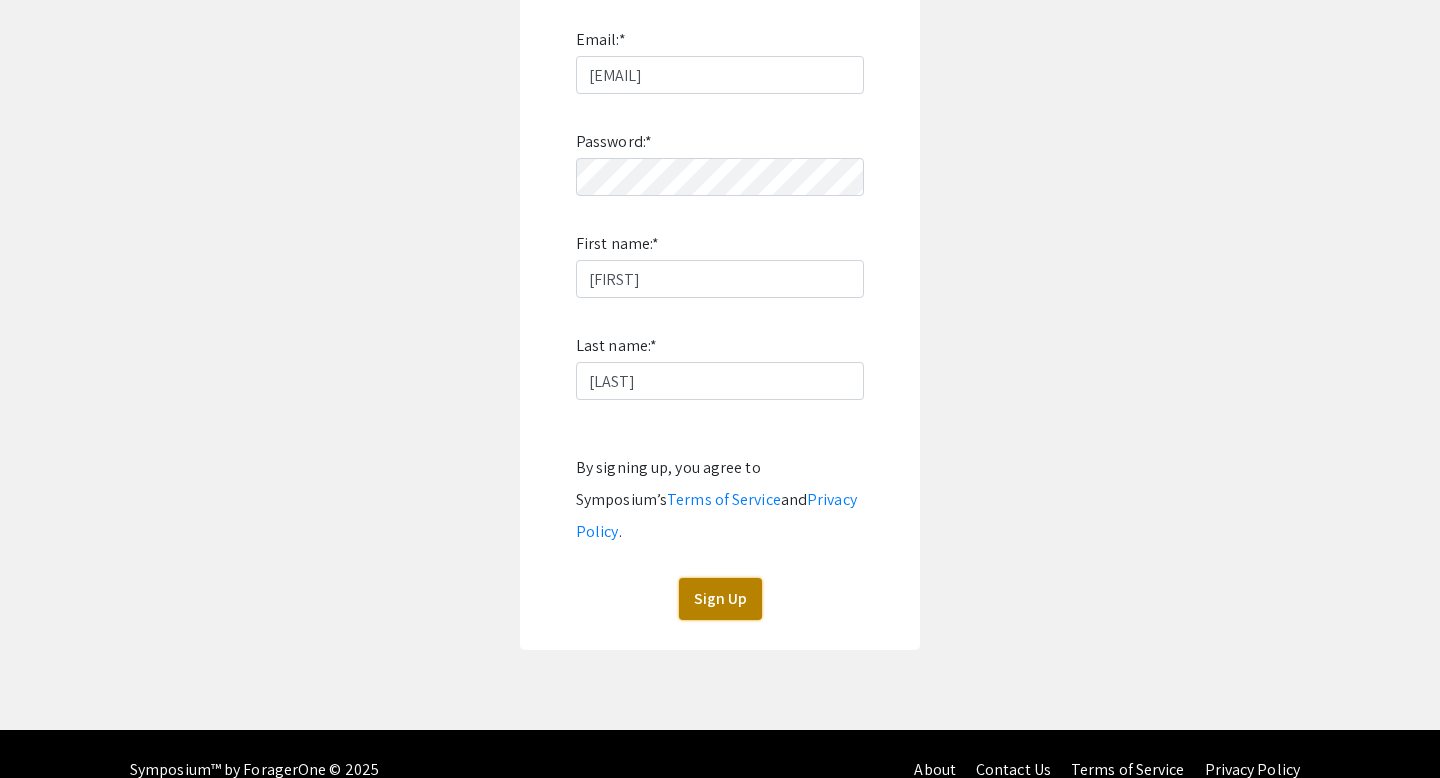 click on "Sign Up" 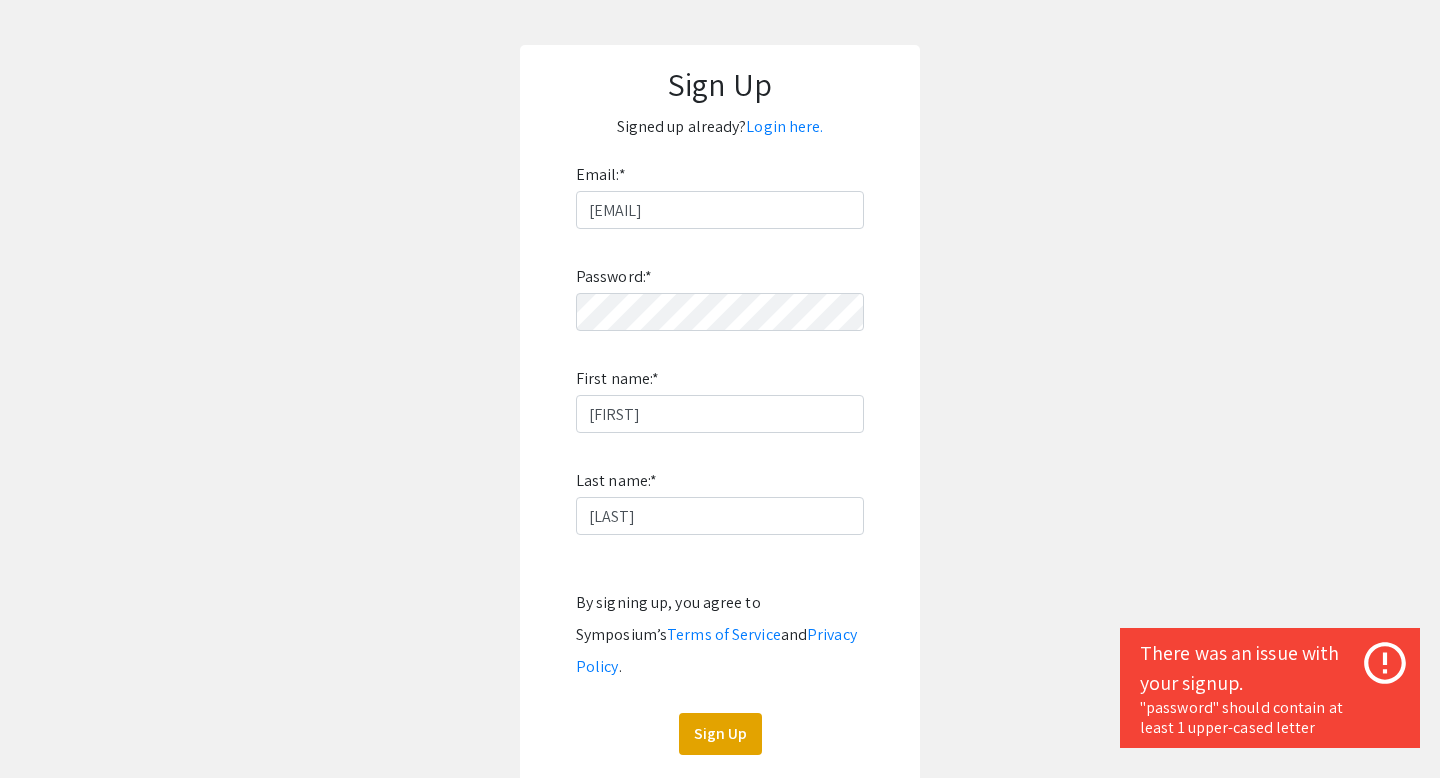 scroll, scrollTop: 96, scrollLeft: 0, axis: vertical 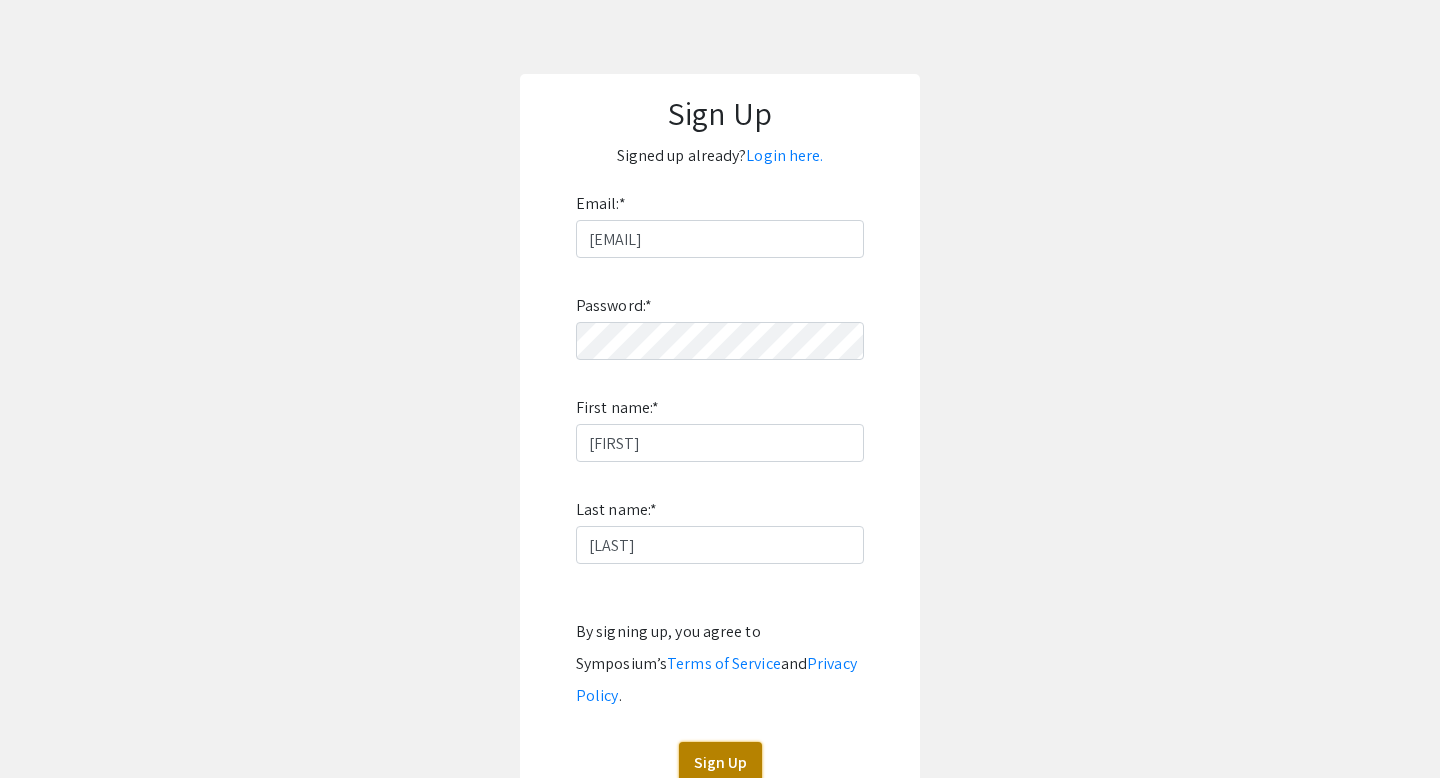 click on "Sign Up" 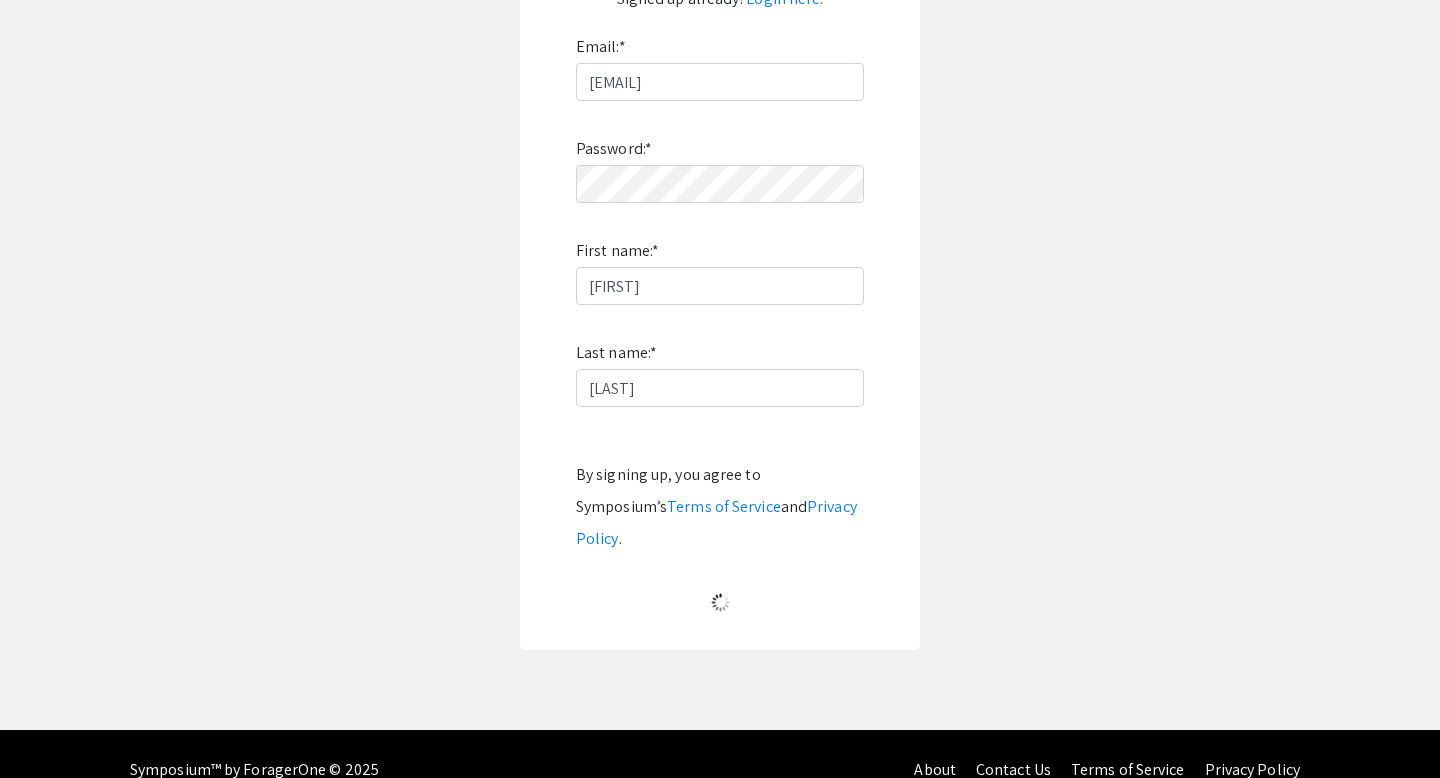 scroll, scrollTop: 0, scrollLeft: 0, axis: both 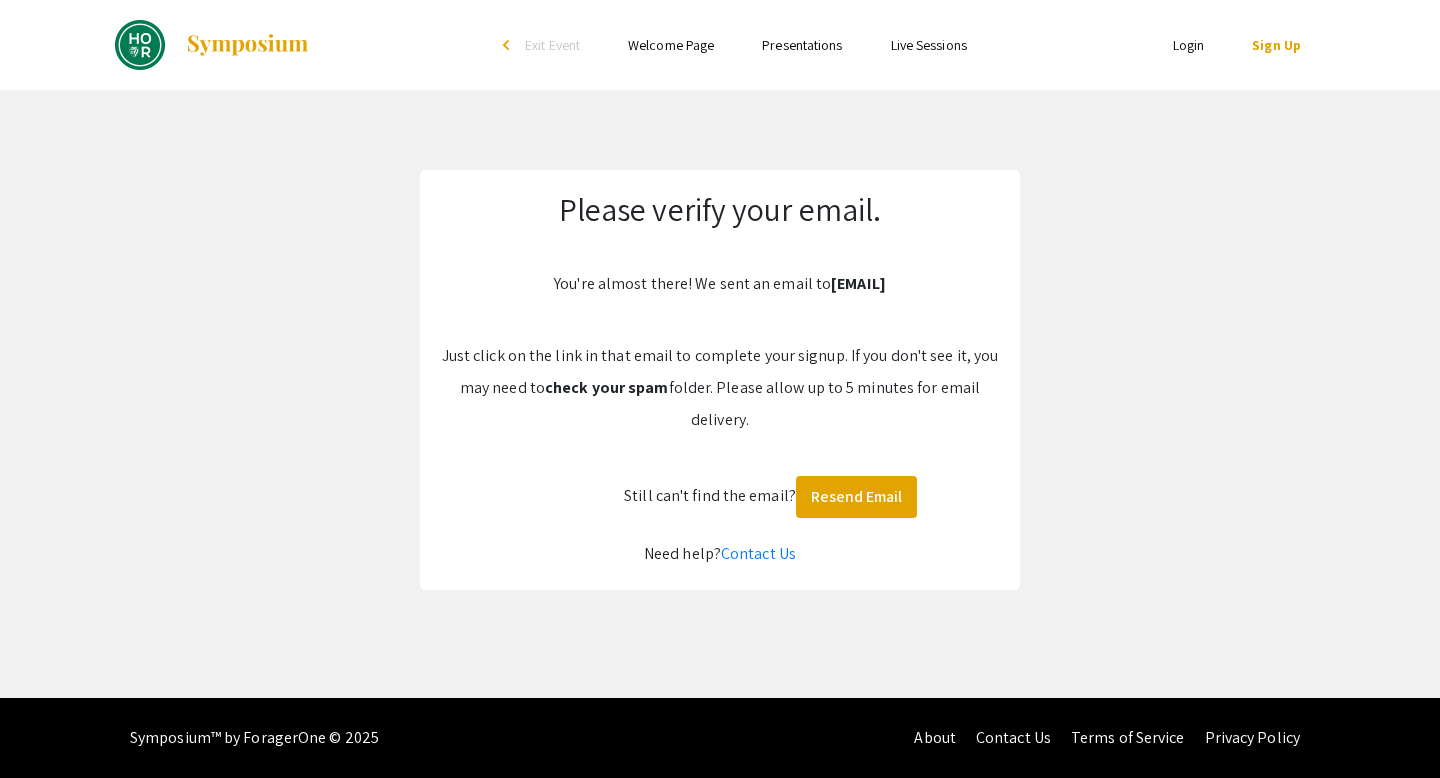 click on "Just click on the link in that email to complete your signup. If you don't see it, you may need to  check your spam  folder. Please allow up to 5 minutes for email delivery." 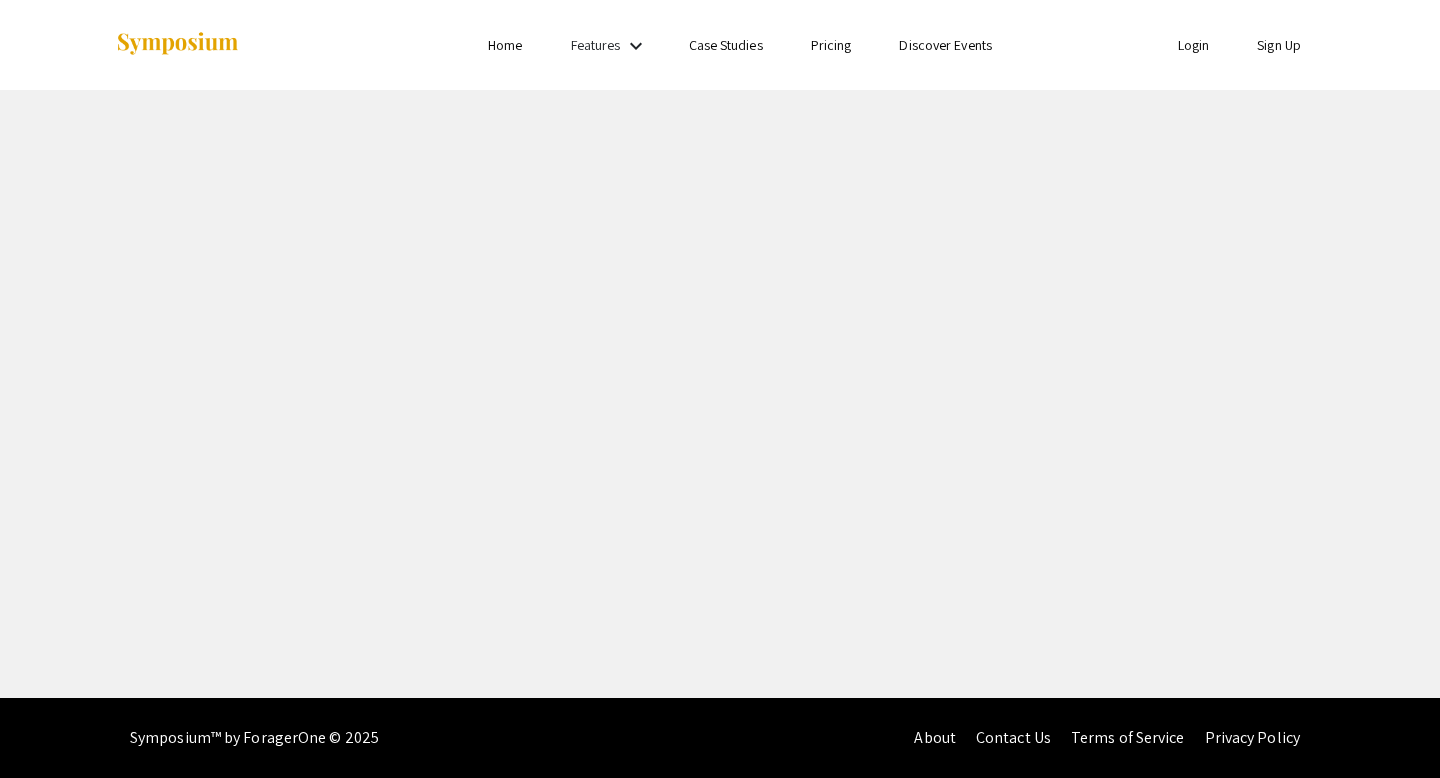 scroll, scrollTop: 0, scrollLeft: 0, axis: both 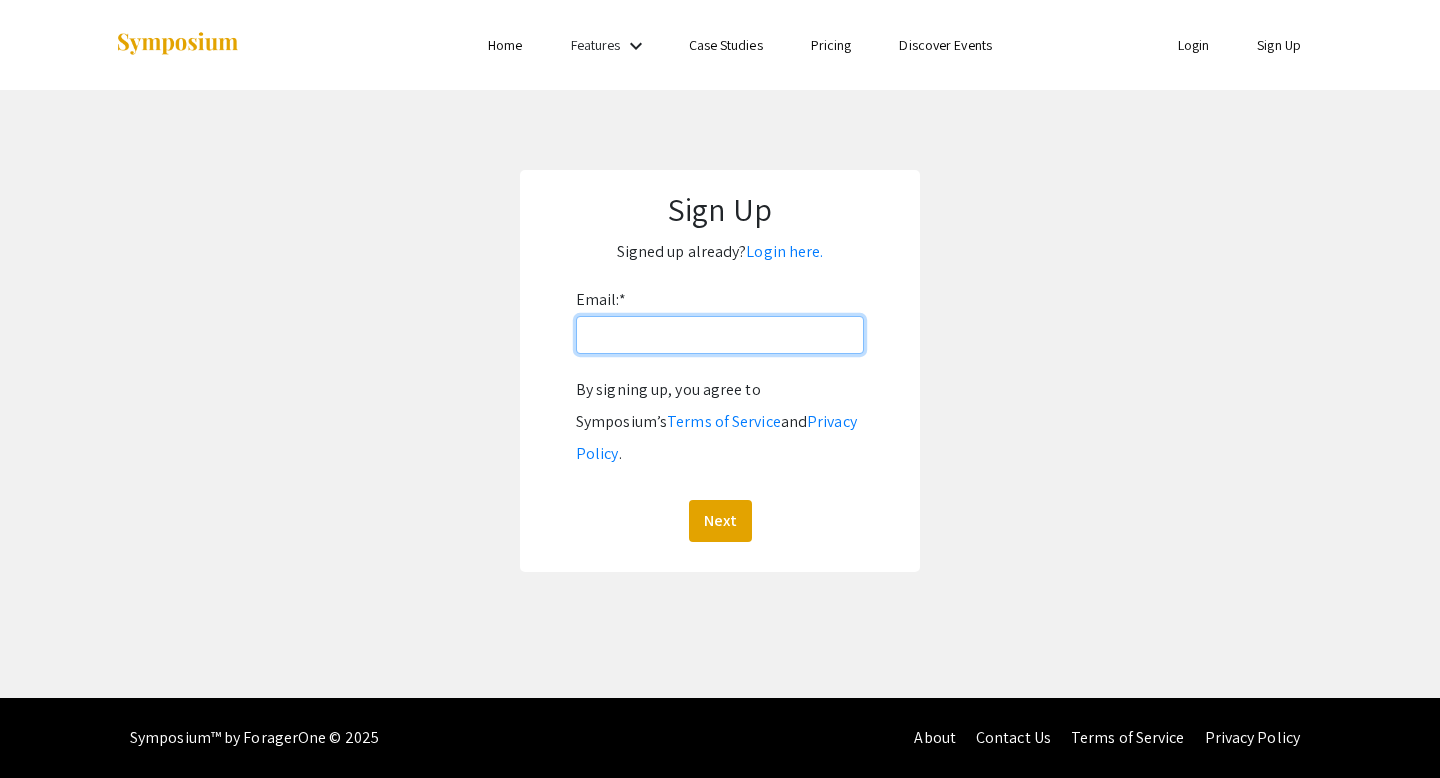 click on "Email:  *" at bounding box center (720, 335) 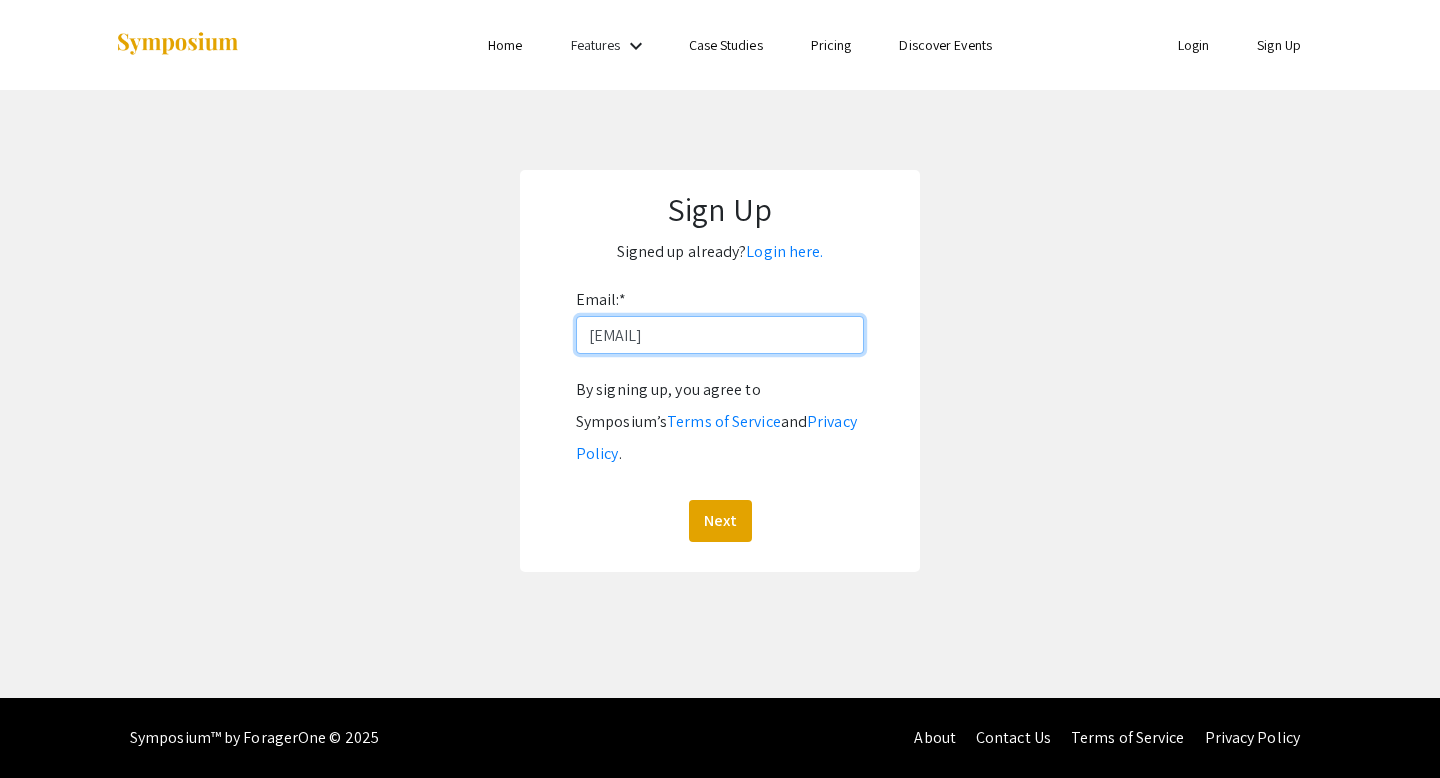 type on "[EMAIL]" 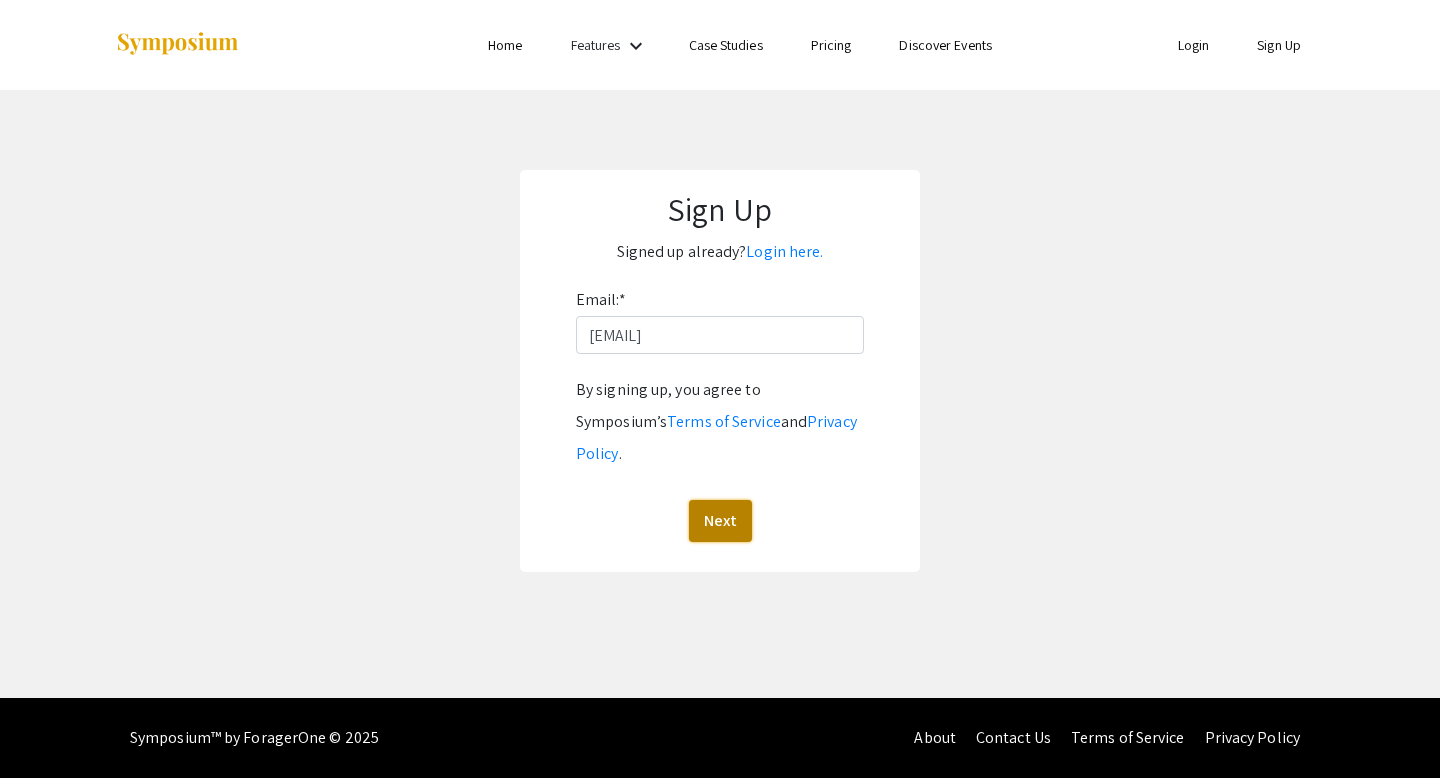 click on "Next" 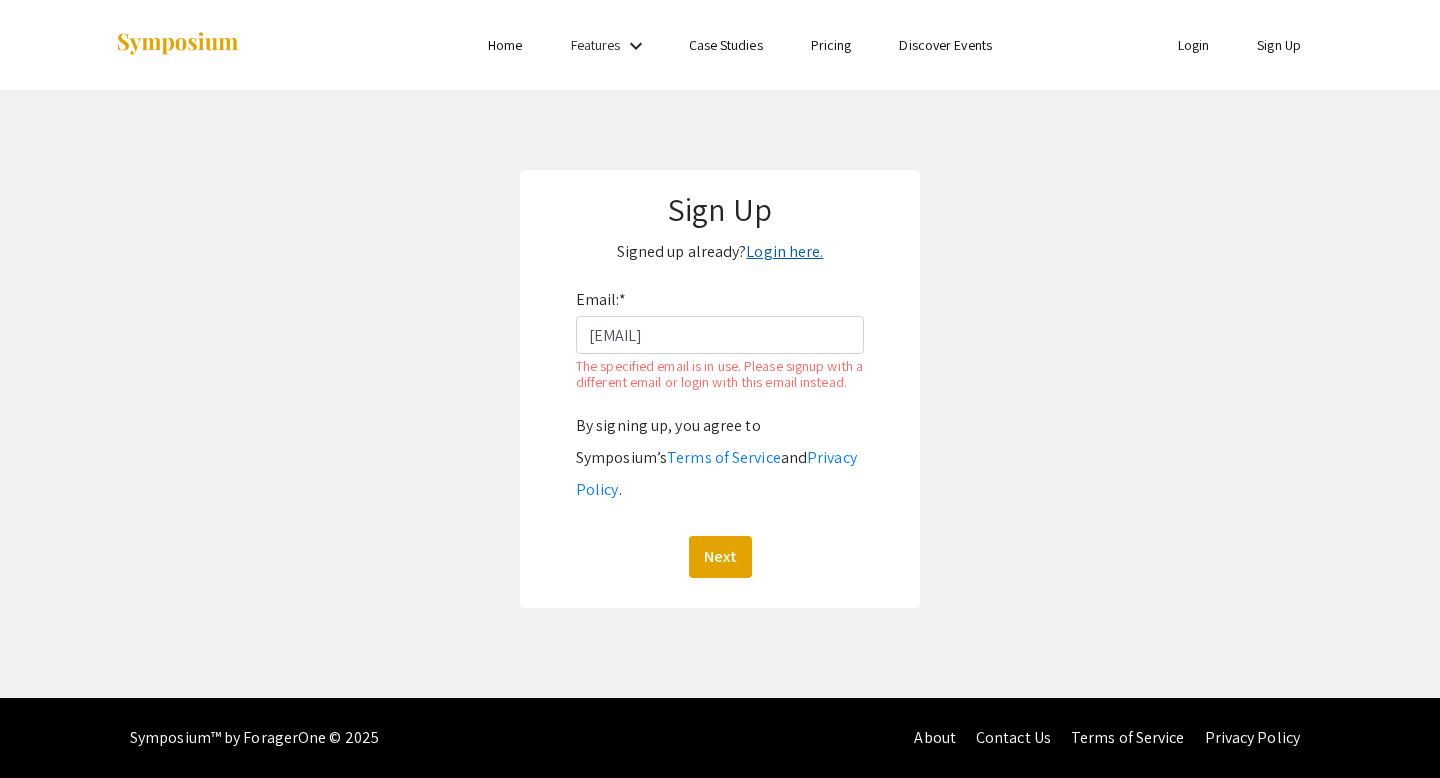 click on "Login here." 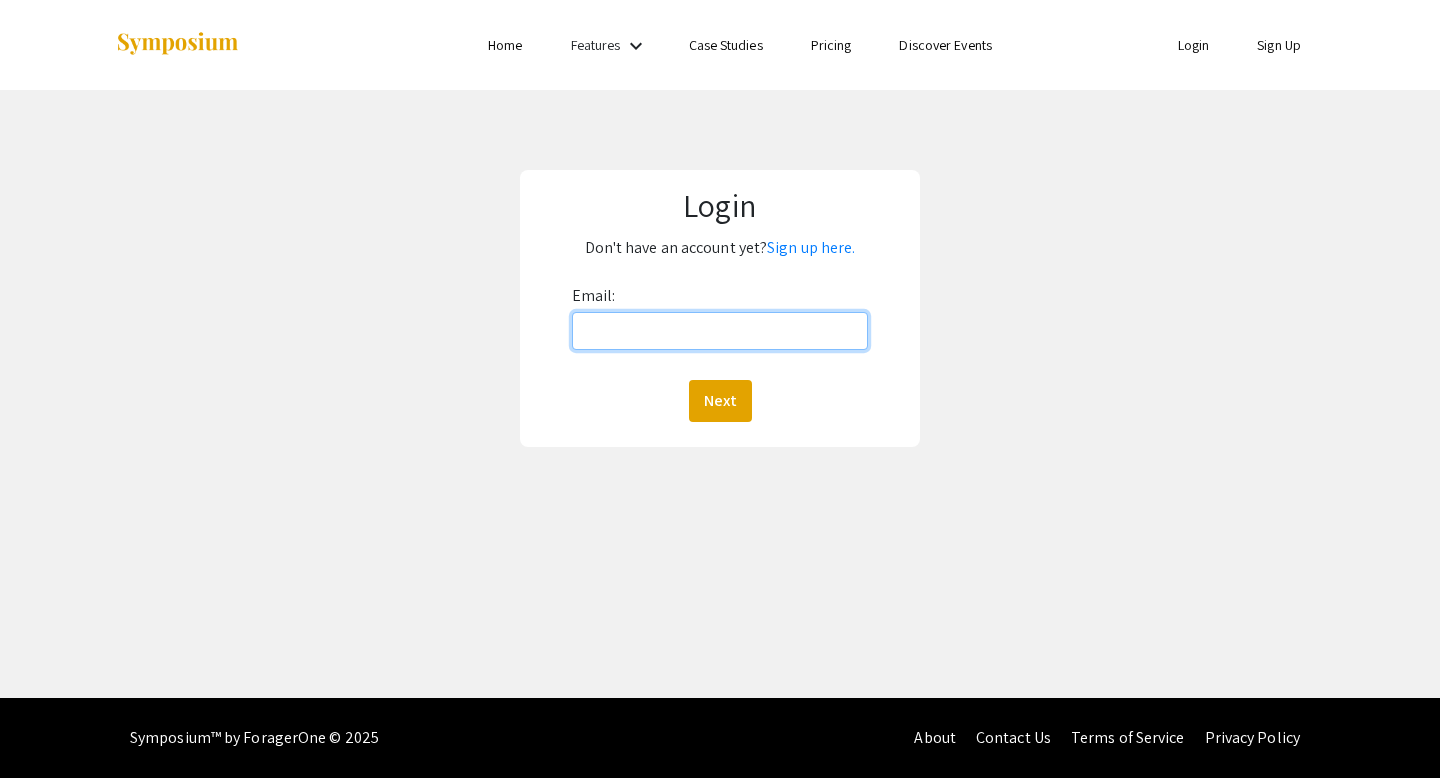 click on "Email:" at bounding box center [720, 331] 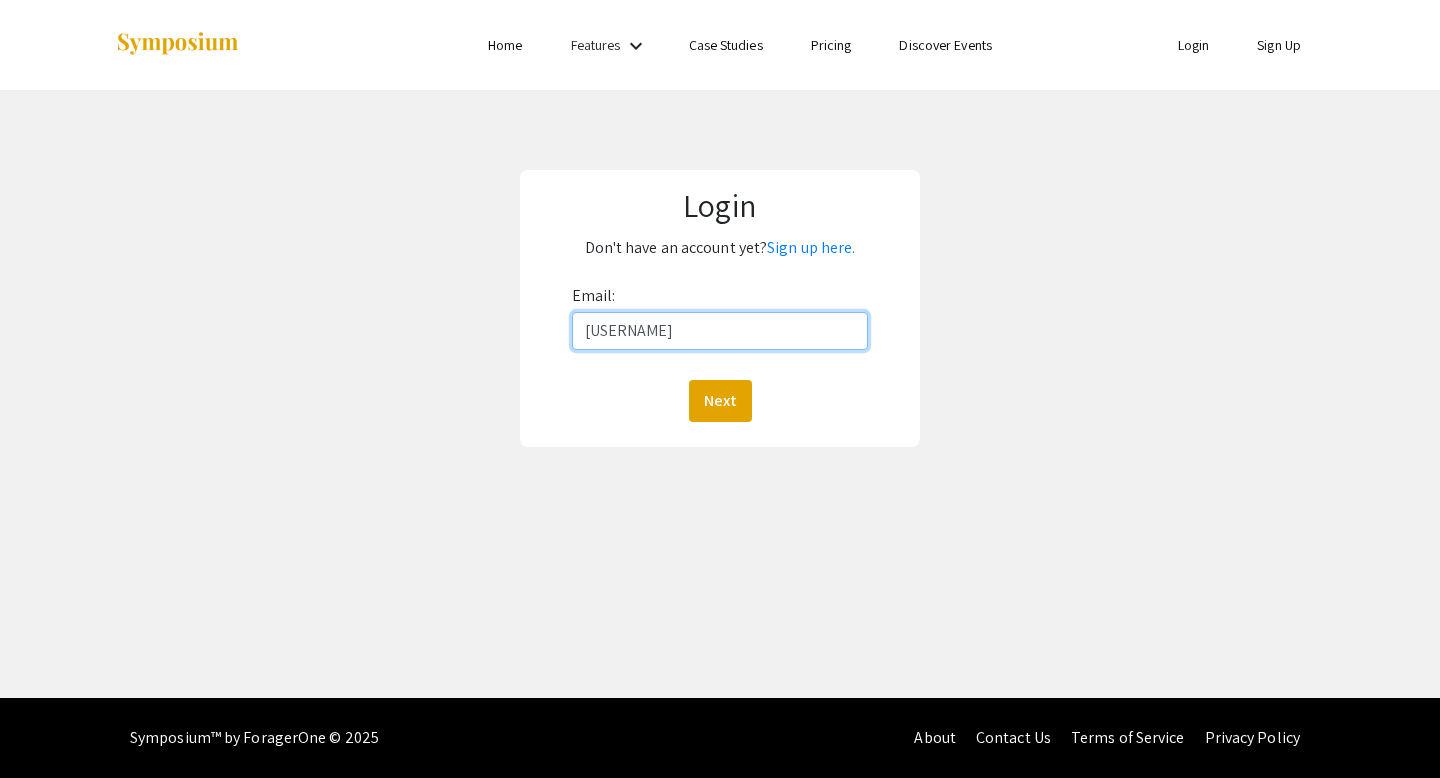type on "jmoon52@jh.edu" 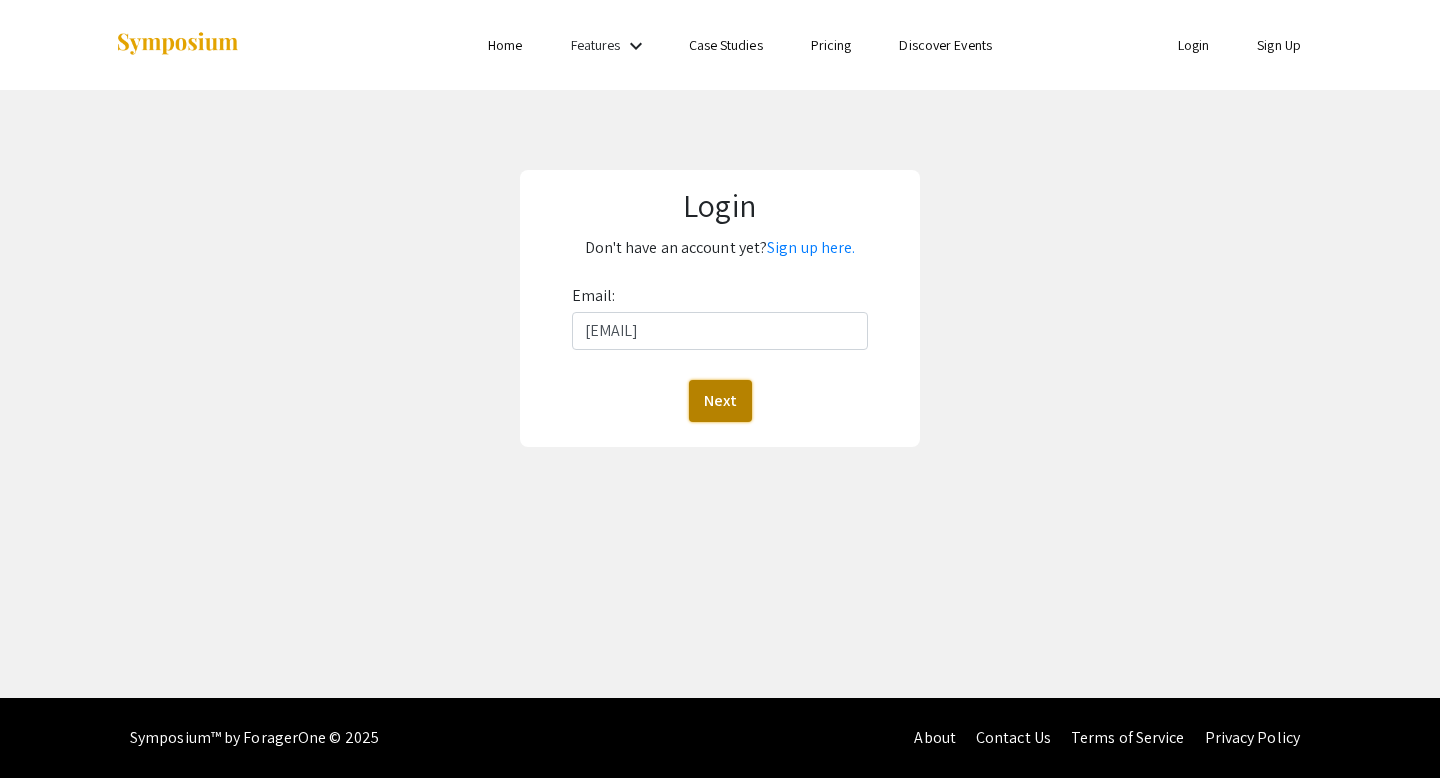 click on "Next" 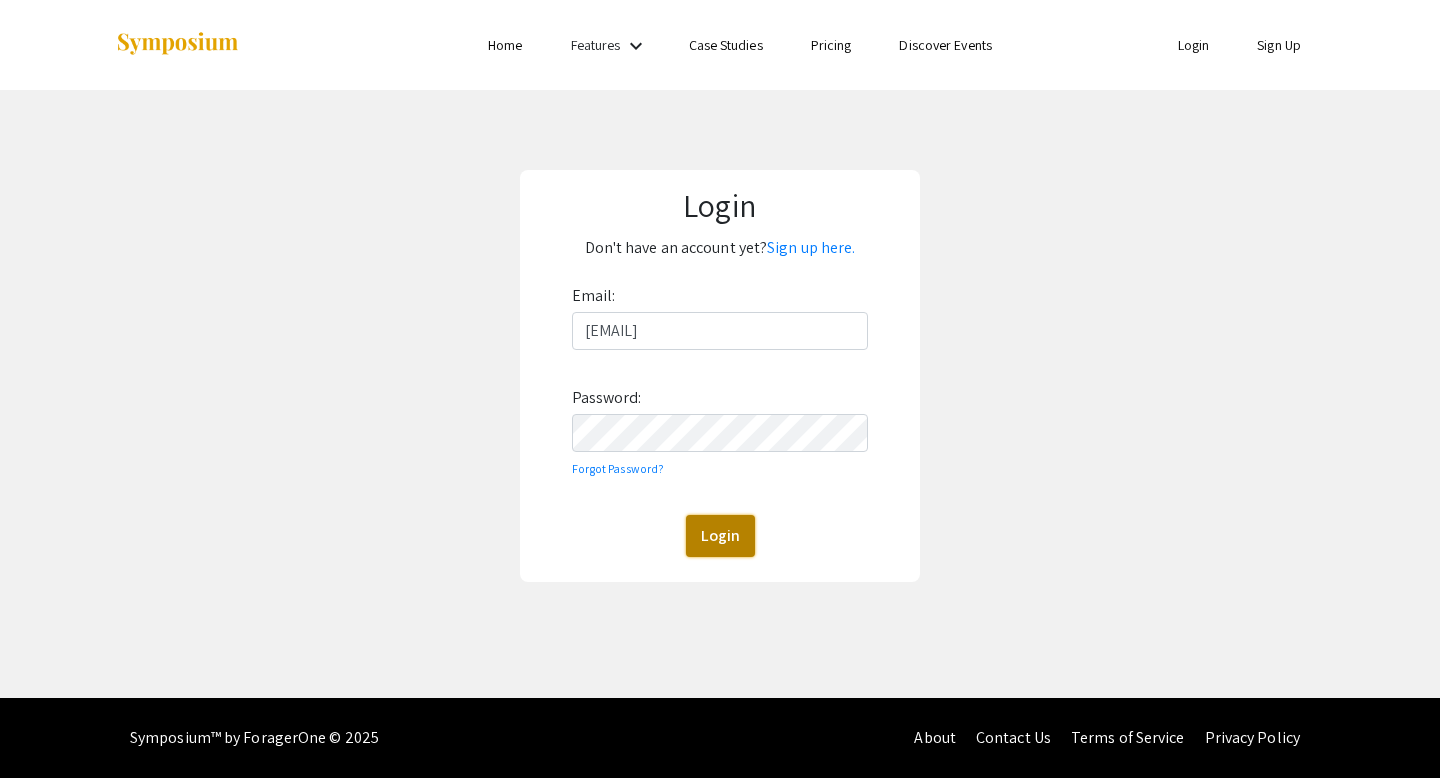 click on "Login" 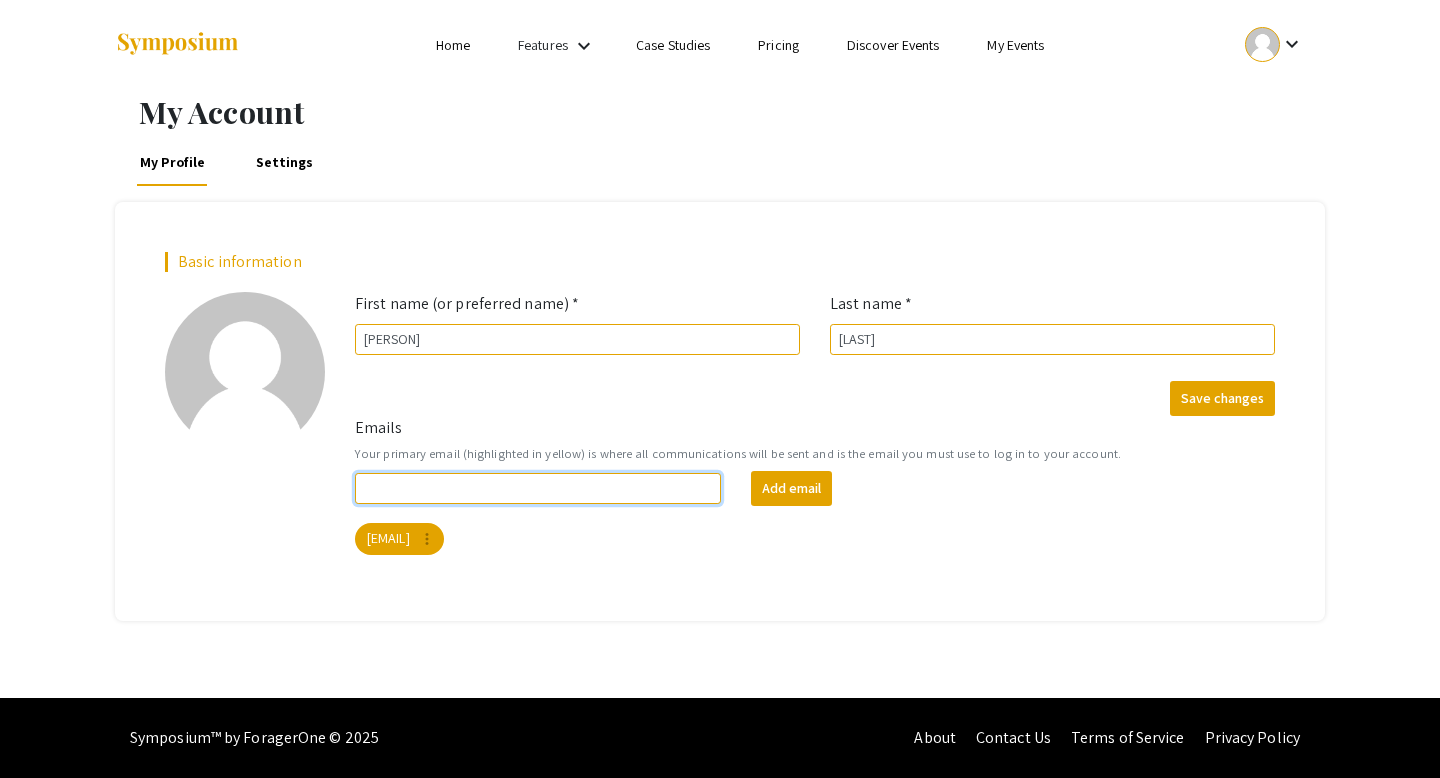 click on "Emails" at bounding box center (538, 488) 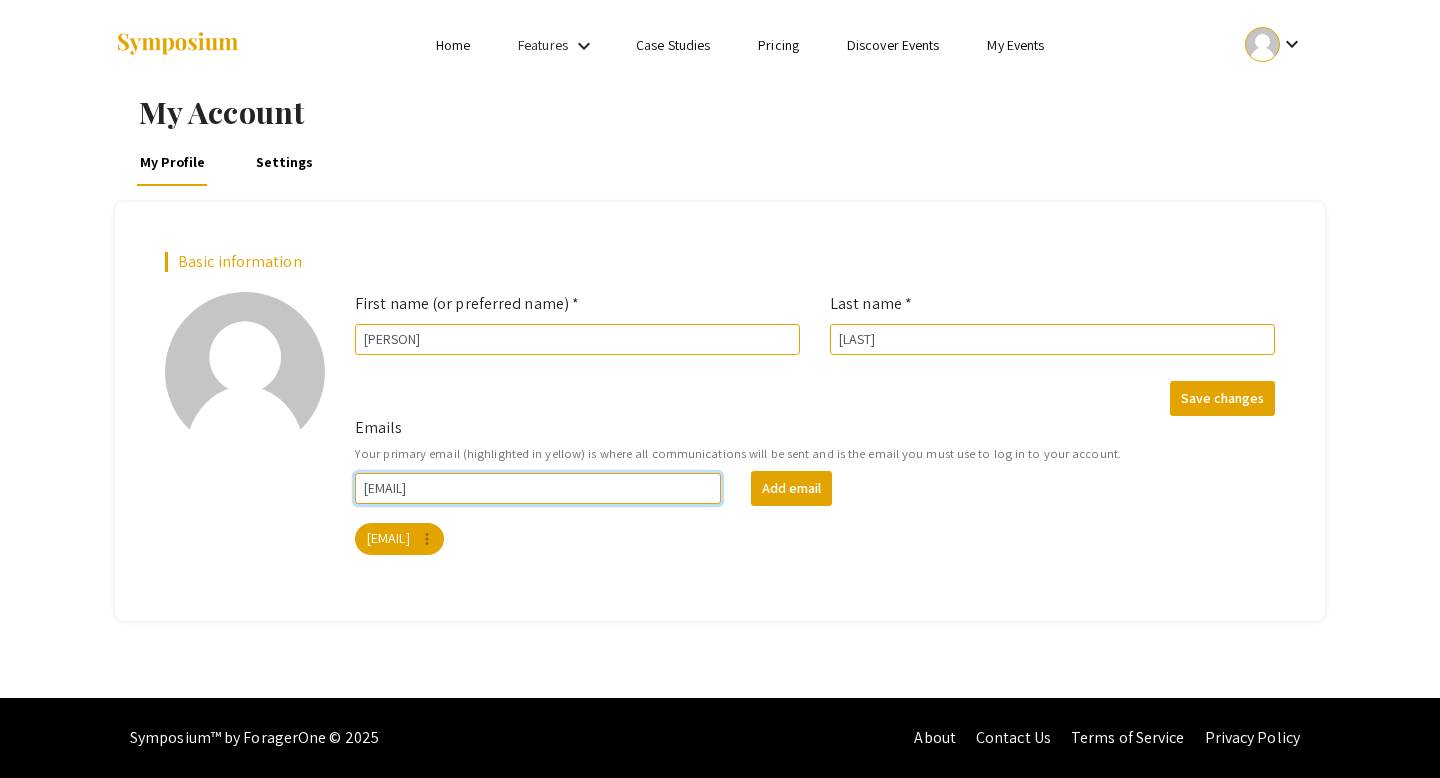type on "jmoon52@jh.edu" 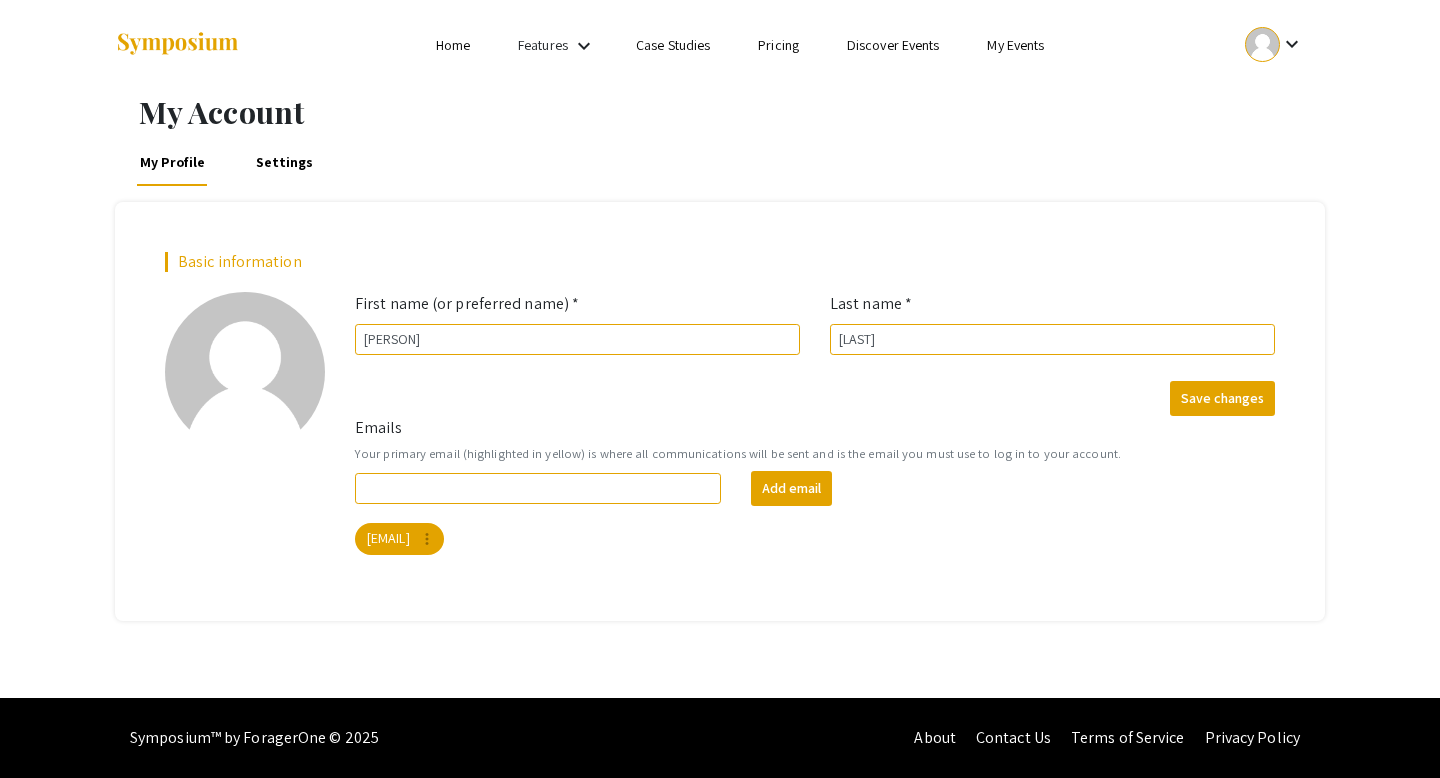 click on "My Profile   Settings" 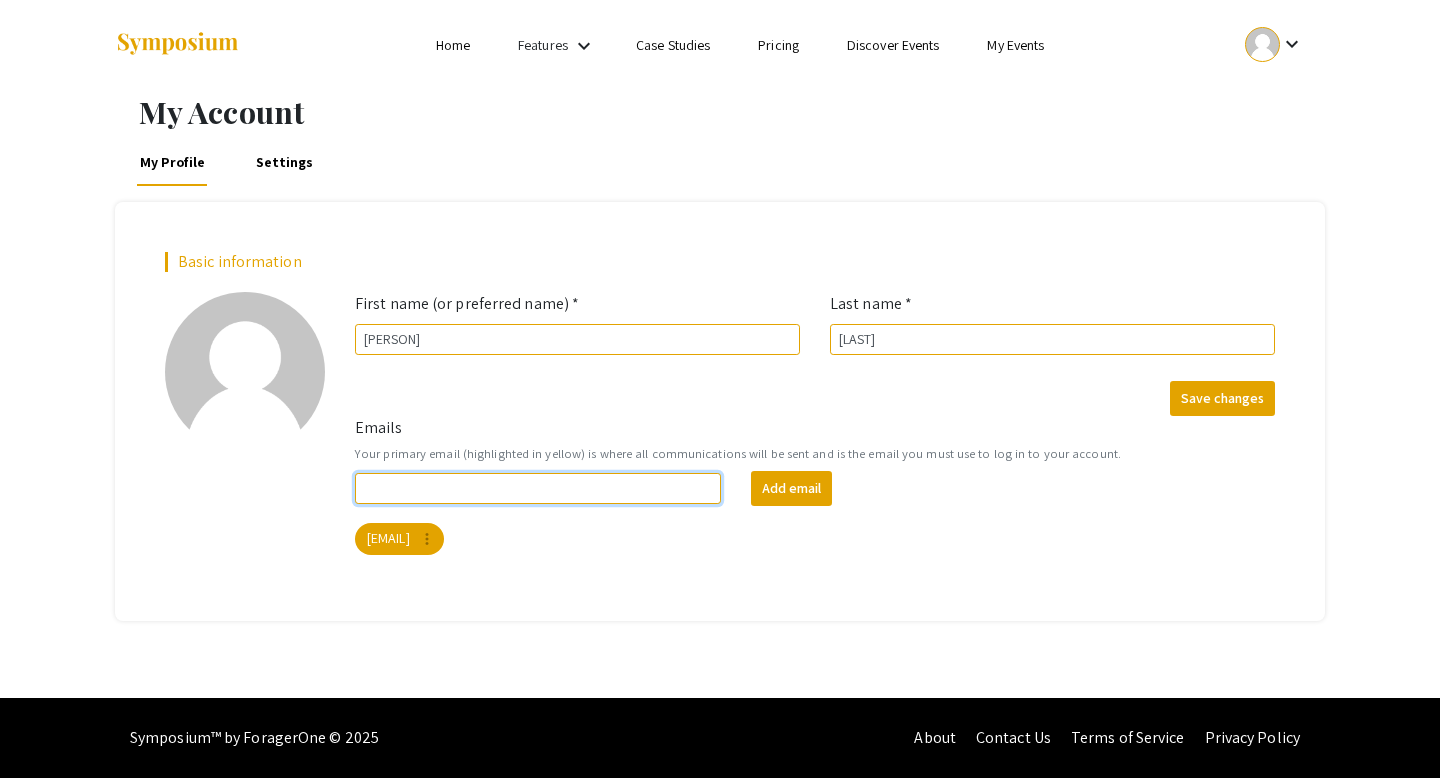 click on "Emails" at bounding box center [538, 488] 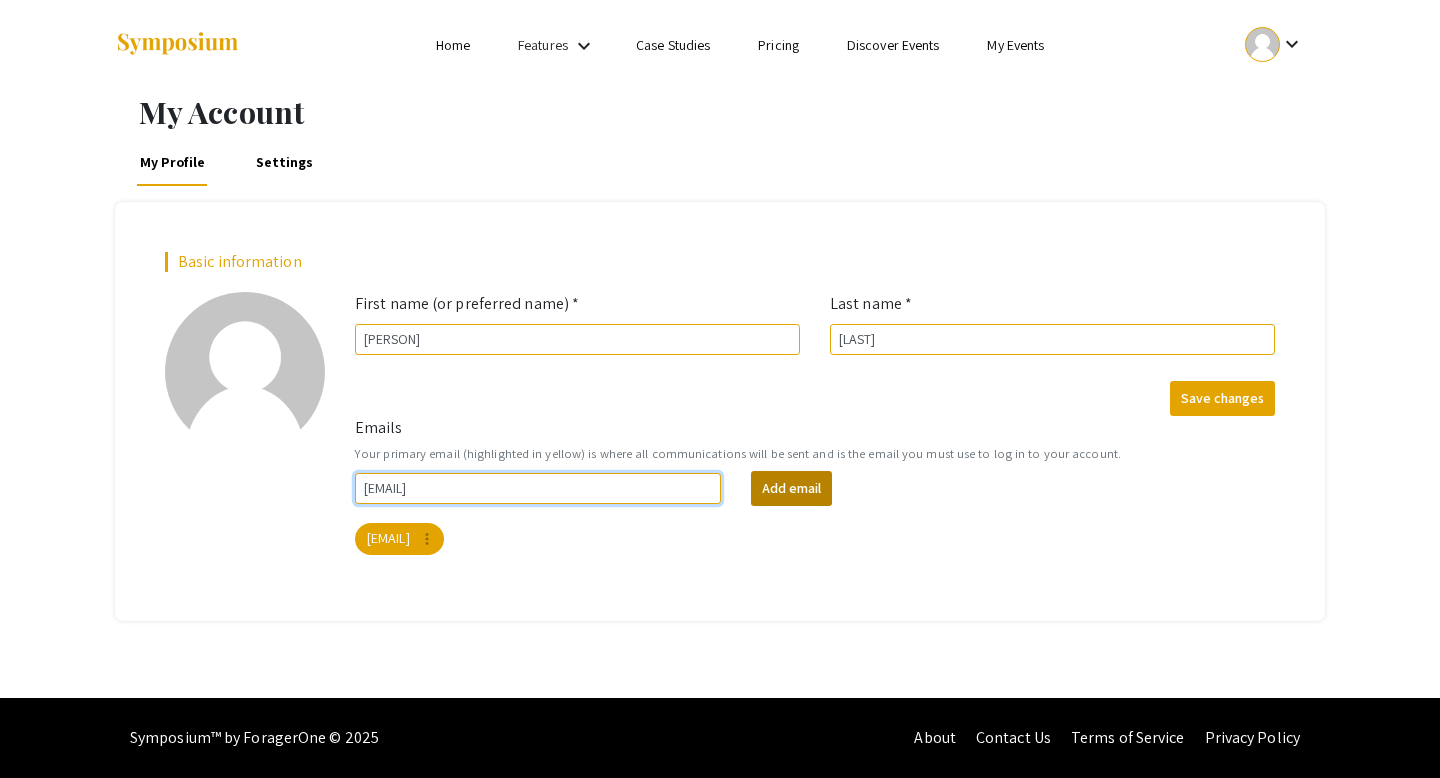 type on "mnjeongw@gmail.com" 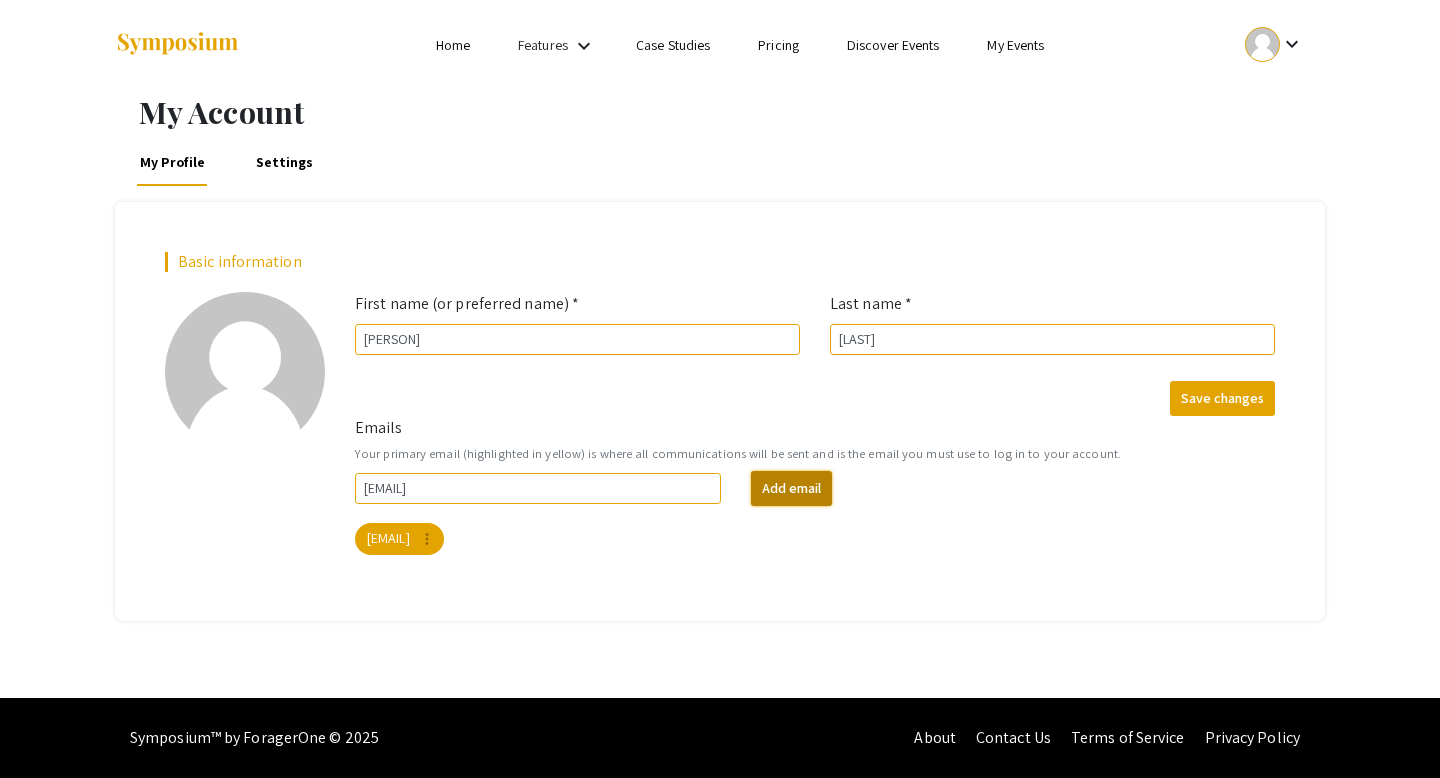 click on "Add email" 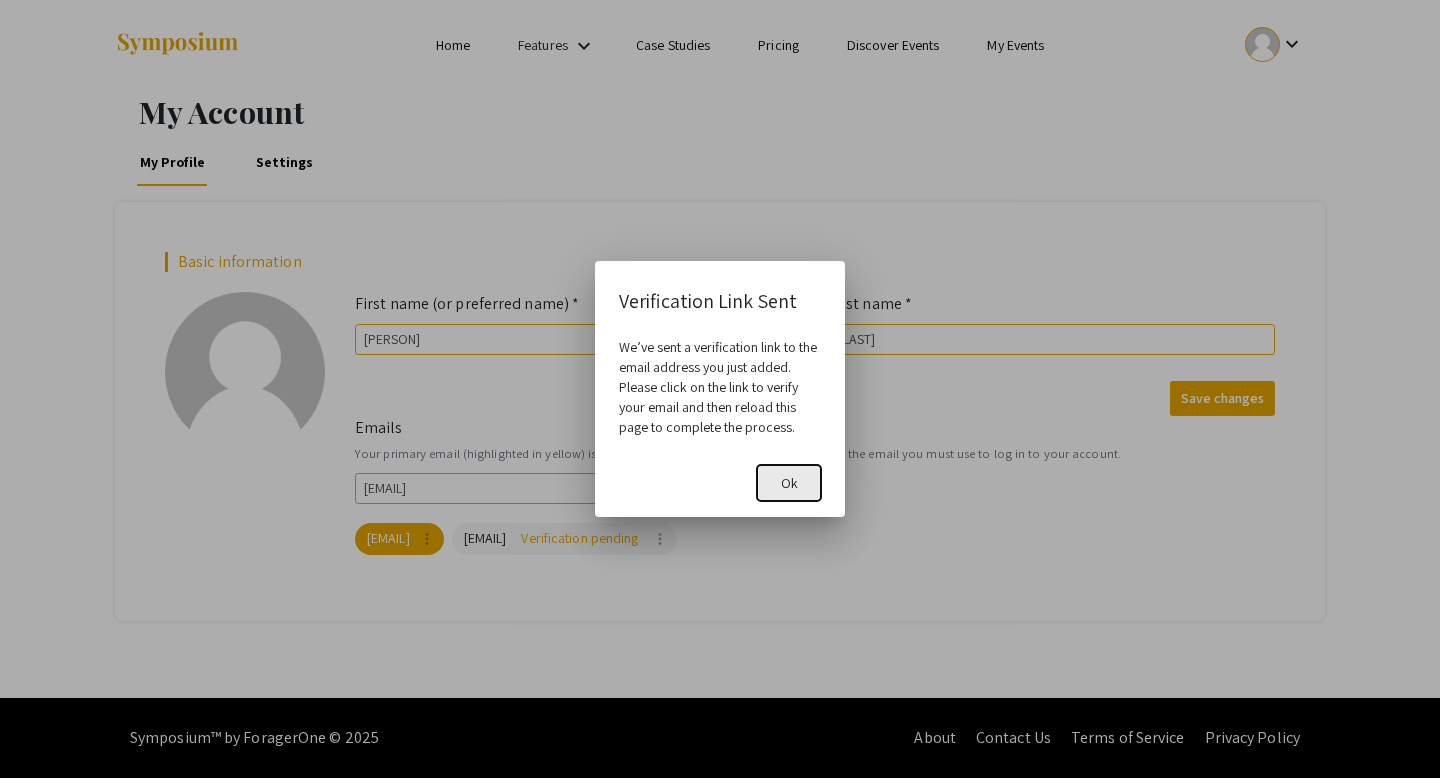 click on "Ok" 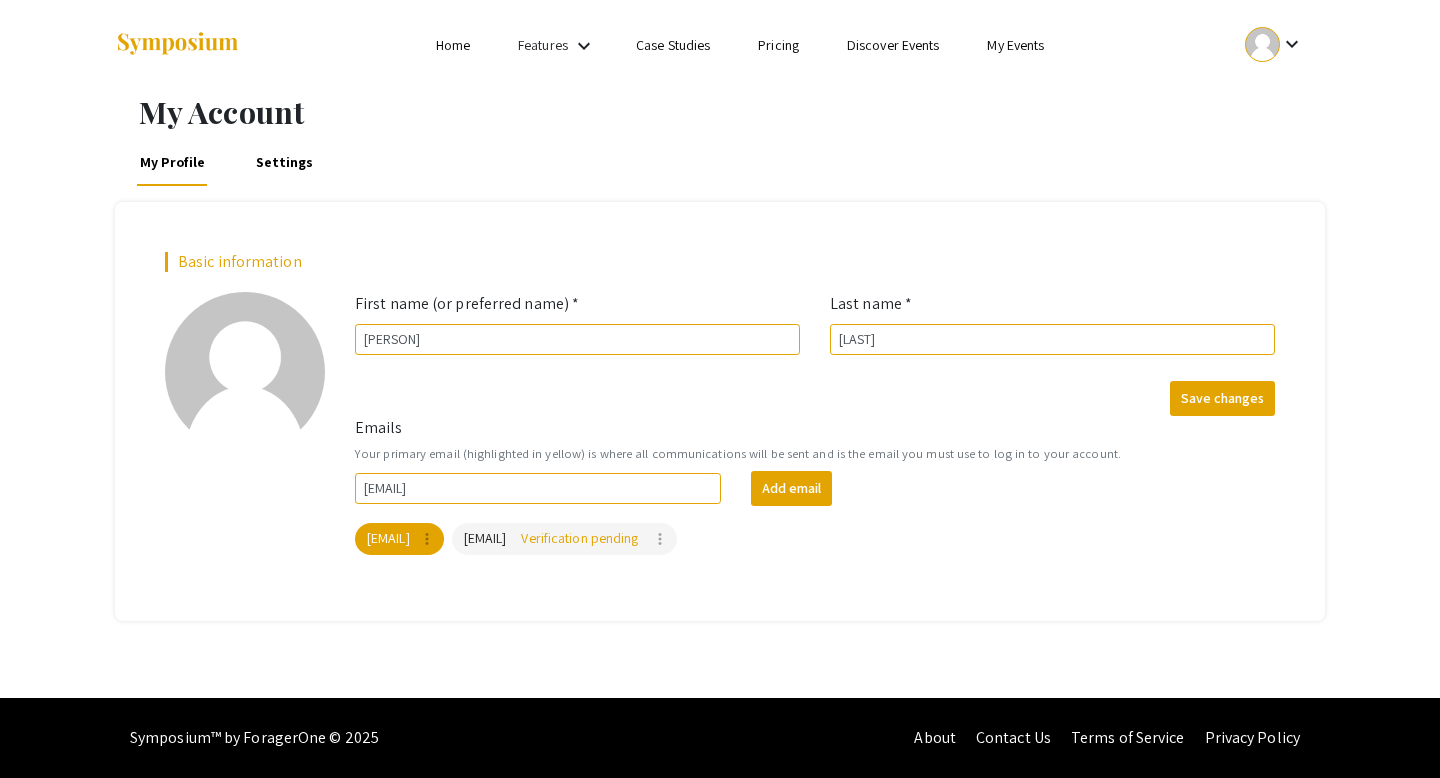 click at bounding box center [1262, 44] 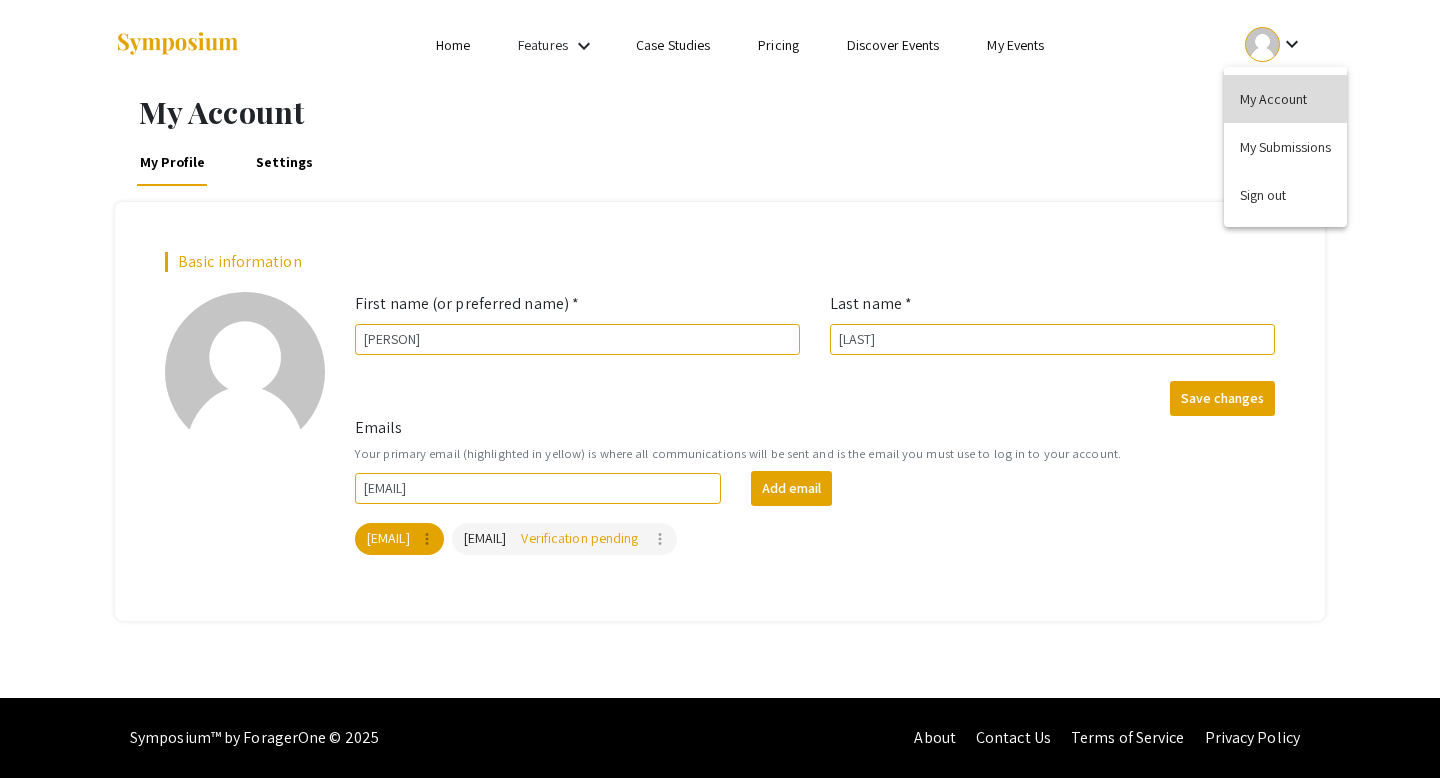 click on "My Account" at bounding box center (1285, 99) 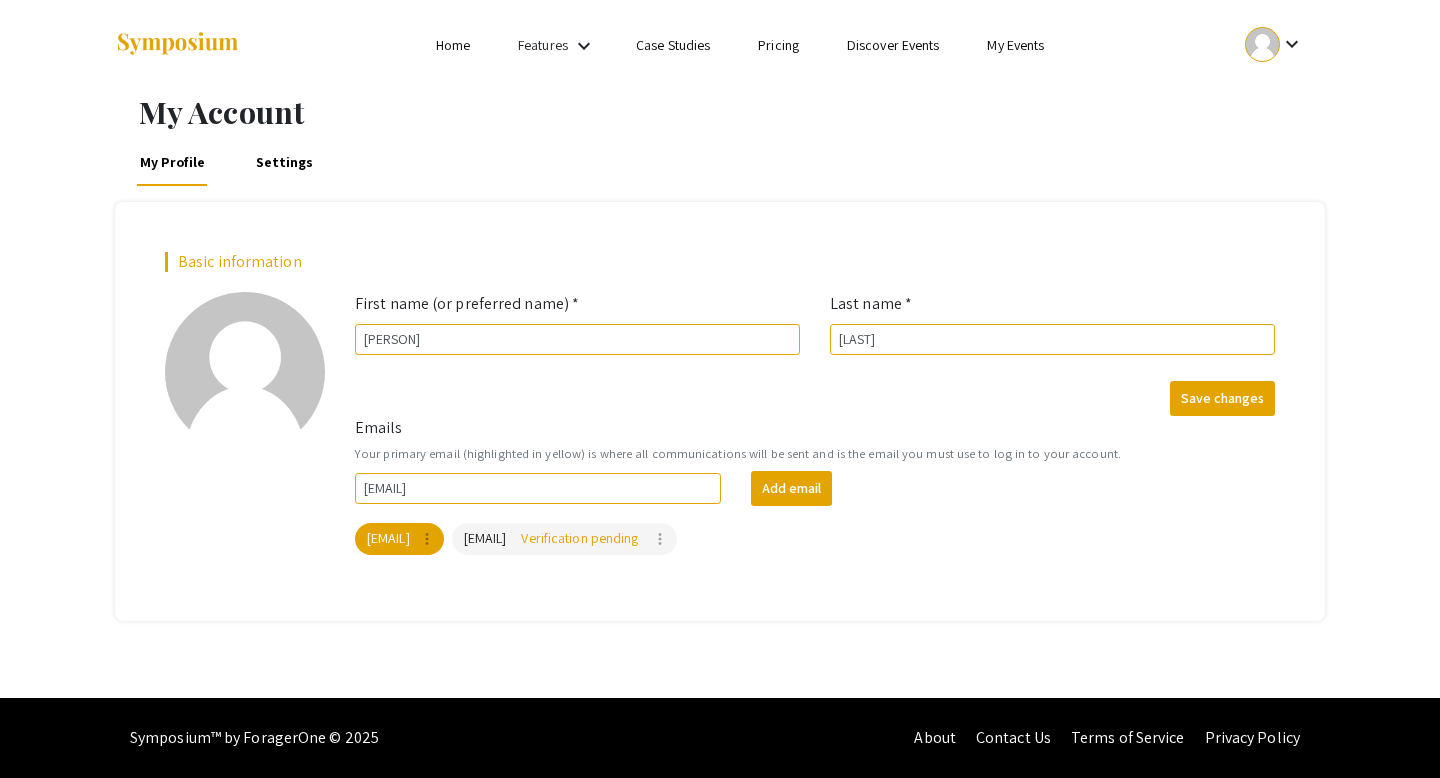 click on "Home" at bounding box center [453, 45] 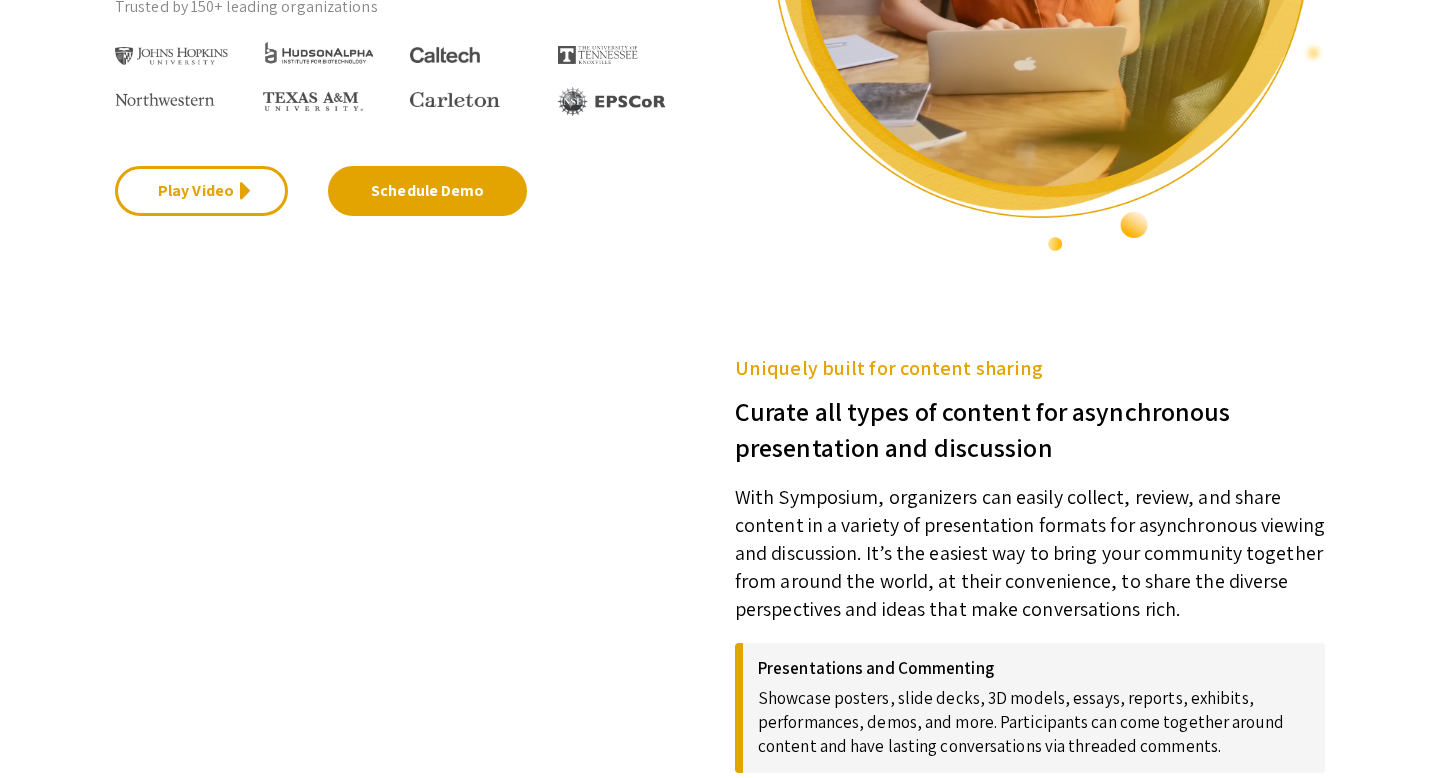 scroll, scrollTop: 0, scrollLeft: 0, axis: both 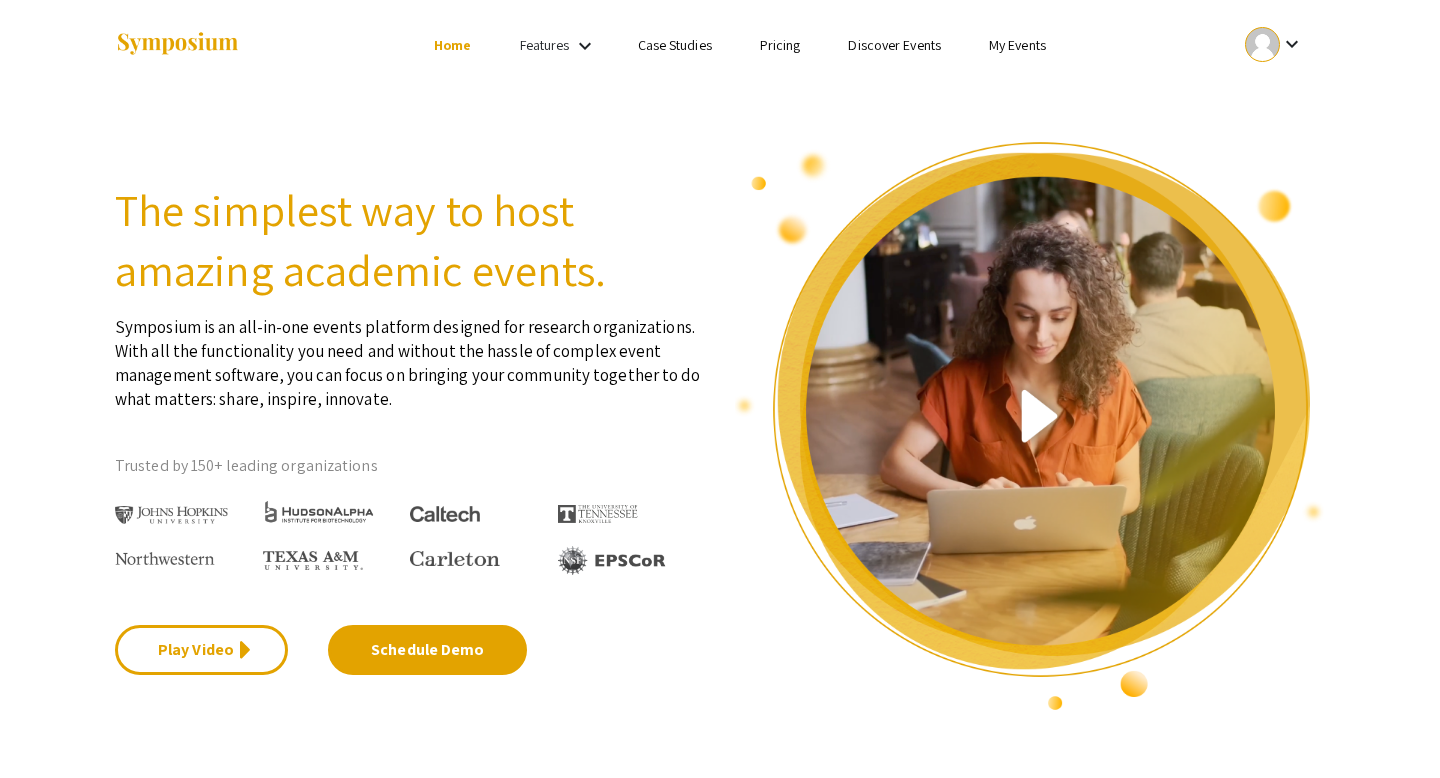 click on "keyboard_arrow_down" at bounding box center (585, 46) 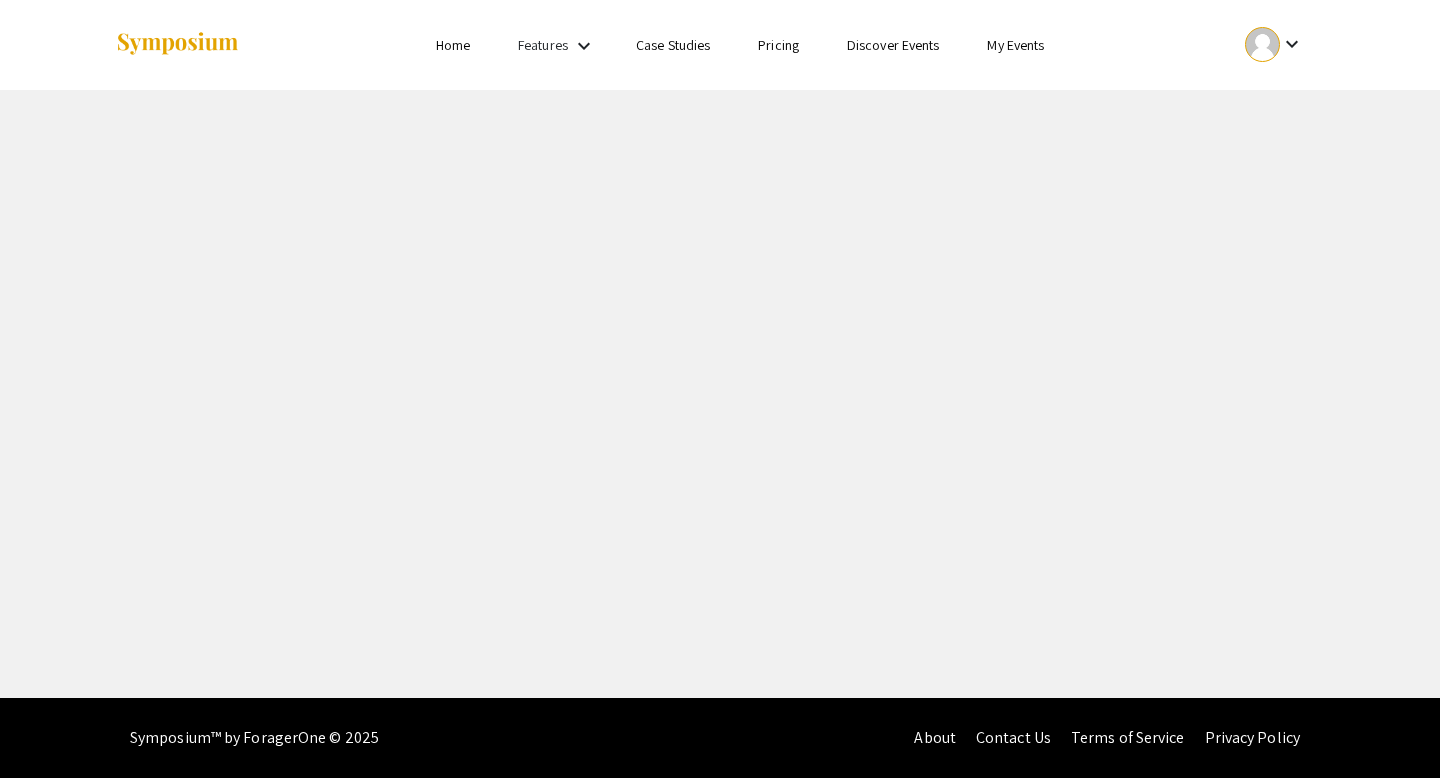 scroll, scrollTop: 0, scrollLeft: 0, axis: both 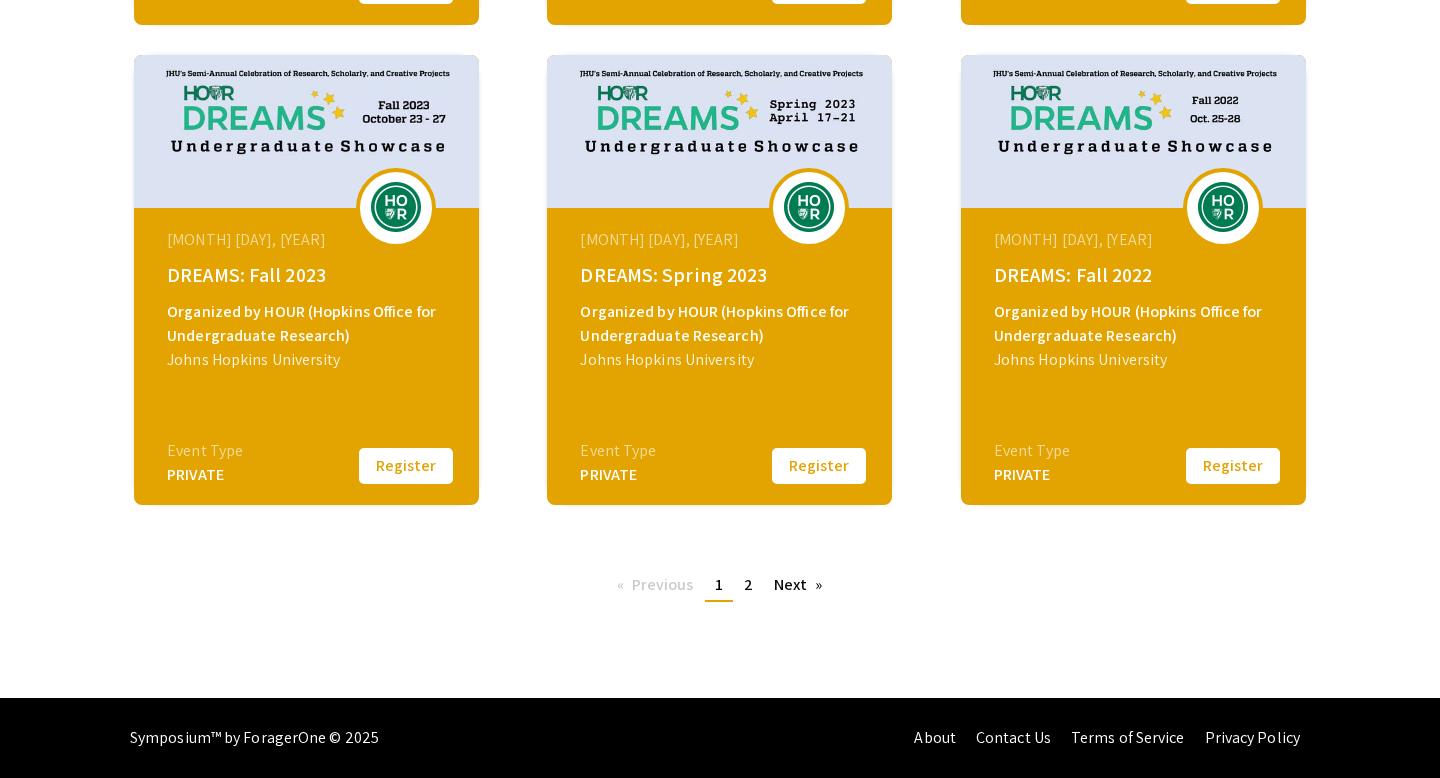 click on "DREAMS: Spring 2023" 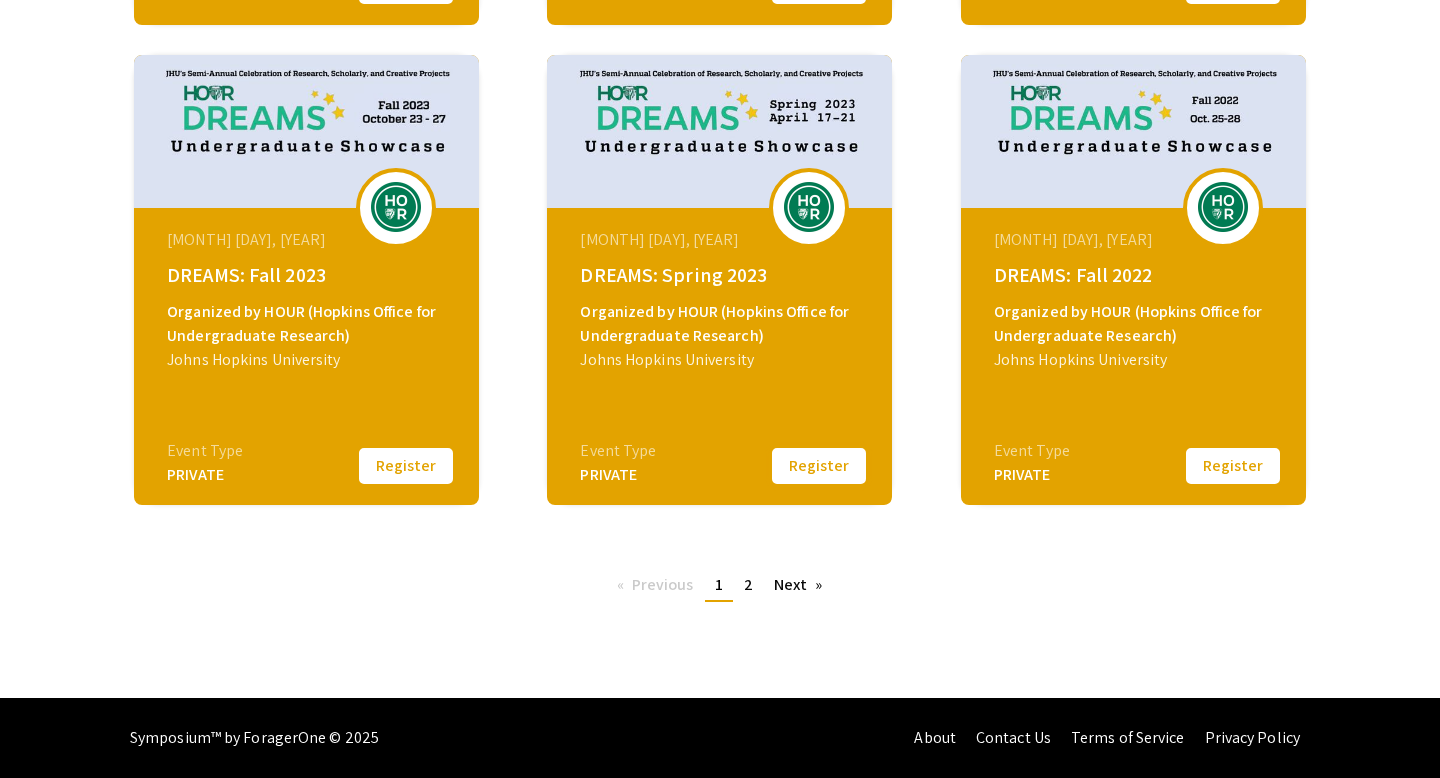 click on "Register" 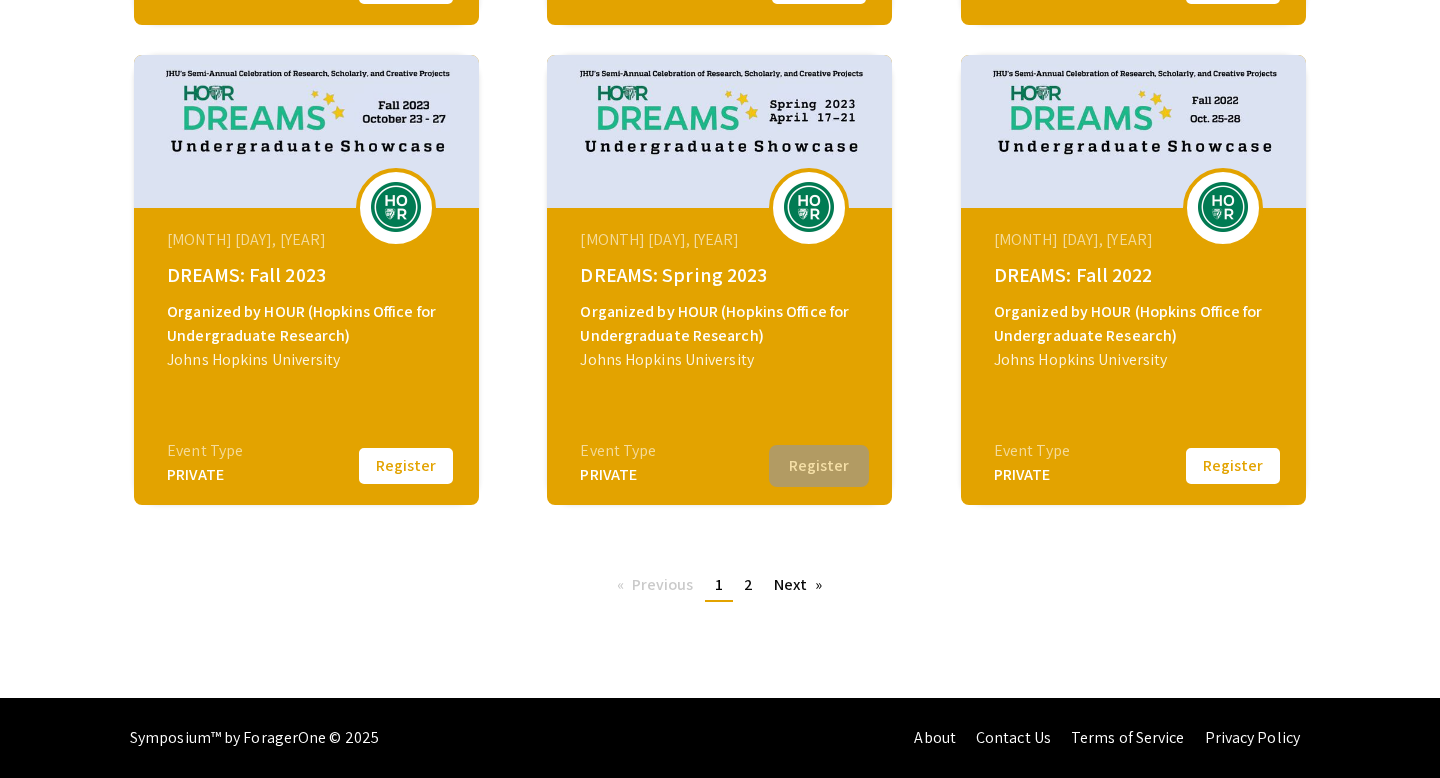 scroll, scrollTop: 0, scrollLeft: 0, axis: both 